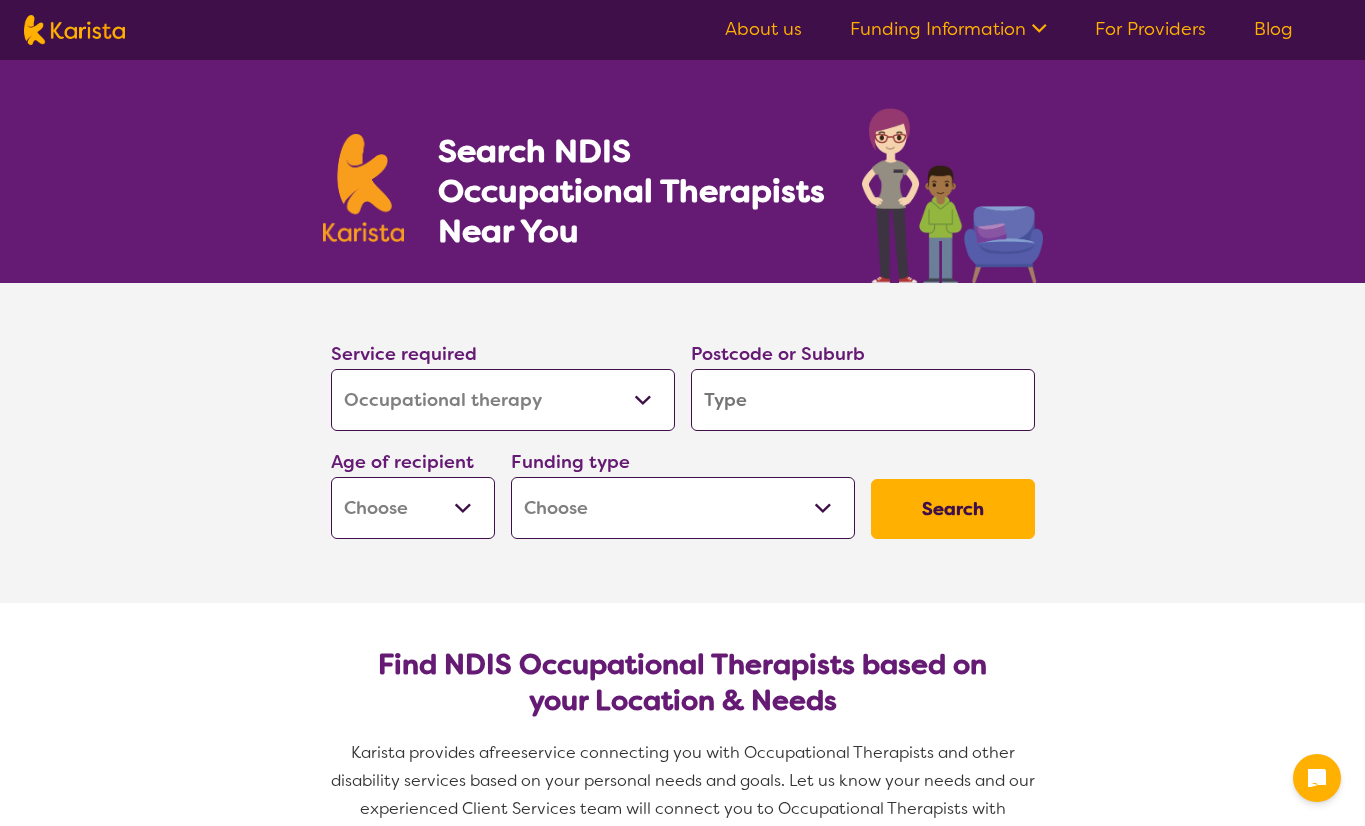 select on "Occupational therapy" 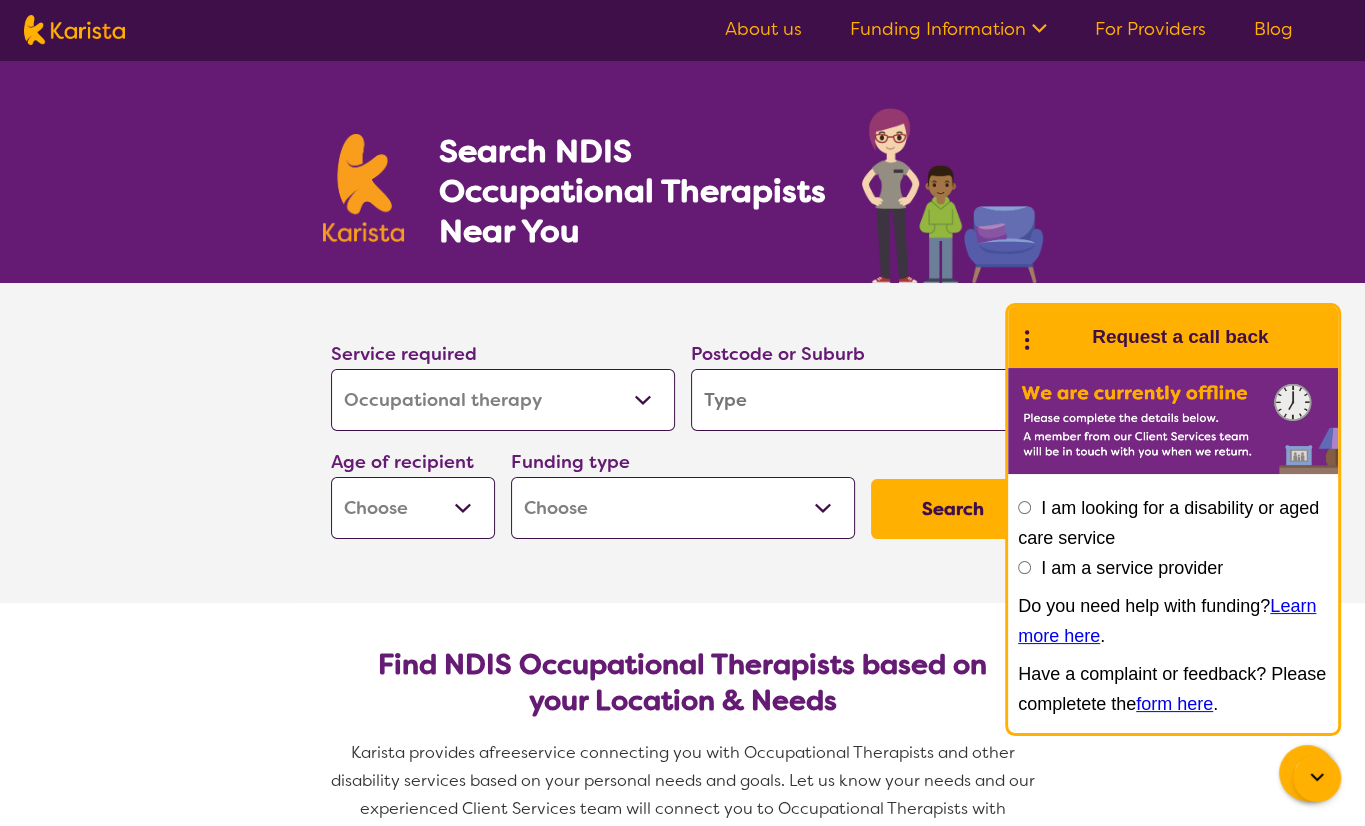 click at bounding box center [863, 400] 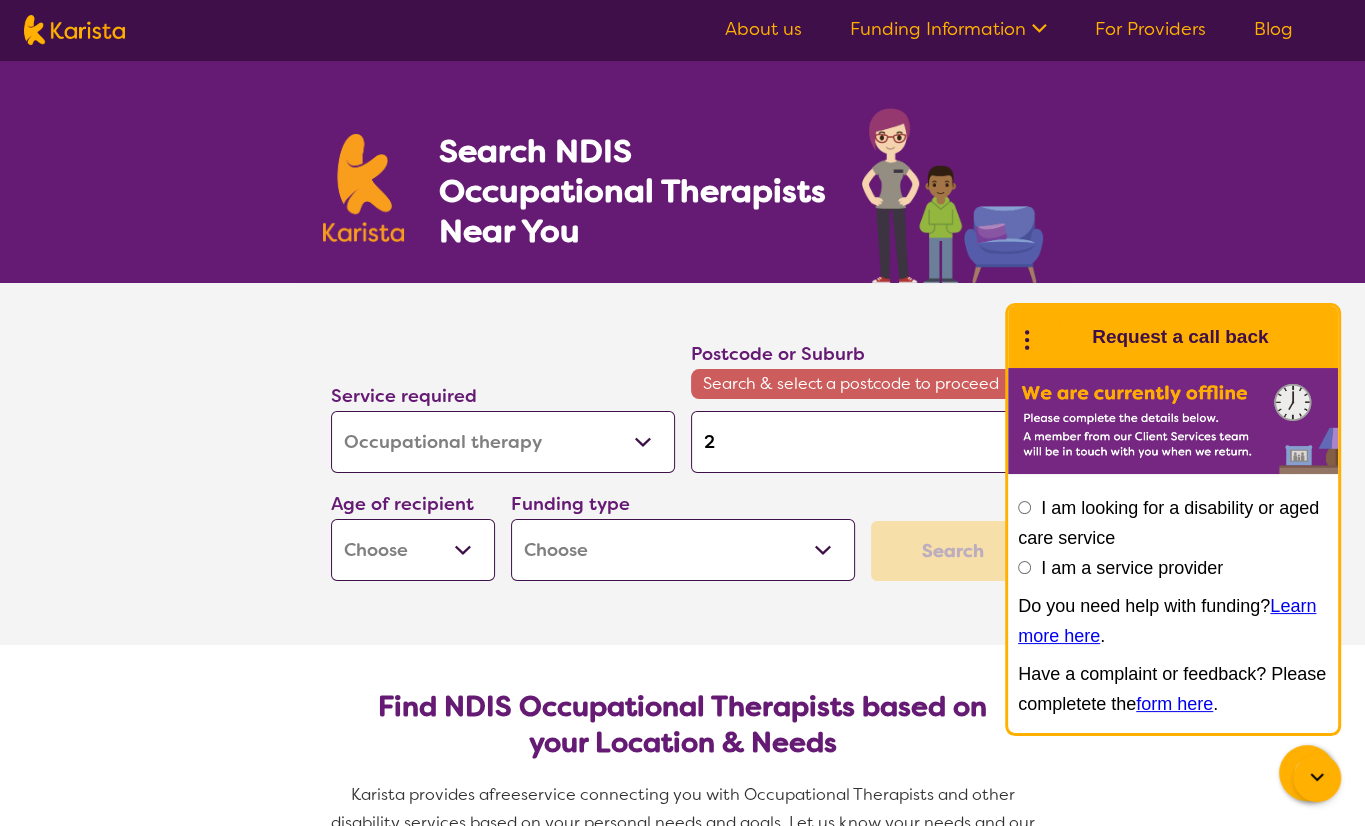 type on "21" 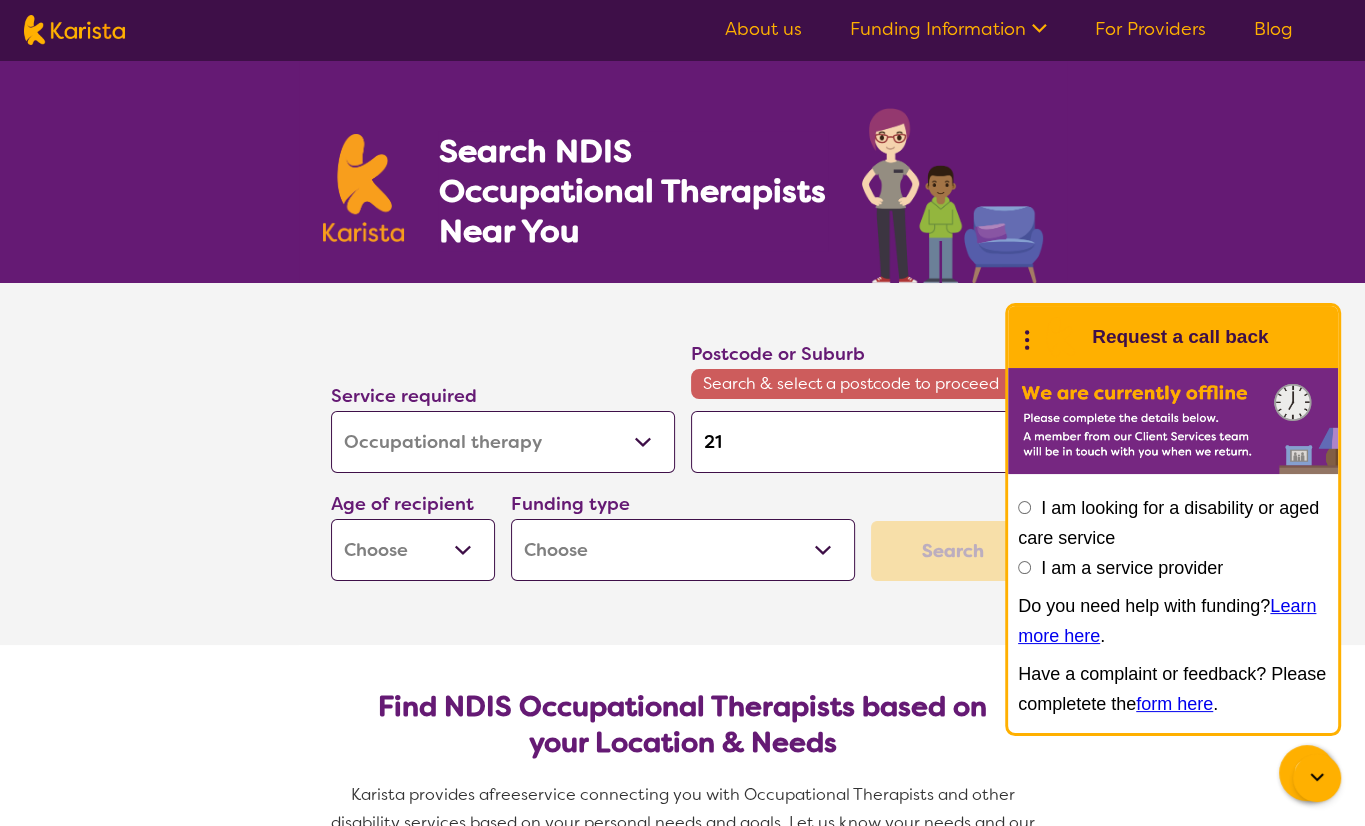 type on "[POSTAL_CODE]" 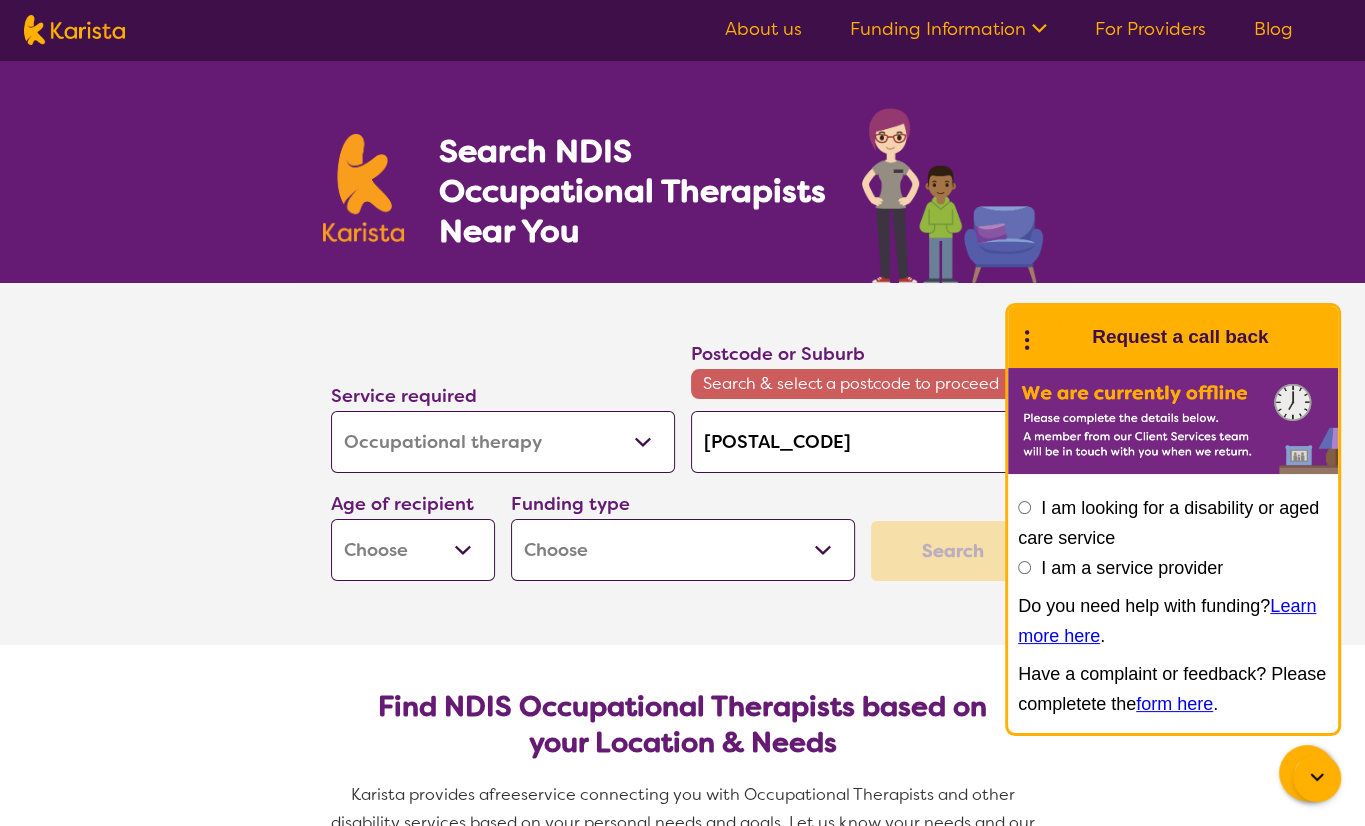 type on "[POSTAL_CODE]" 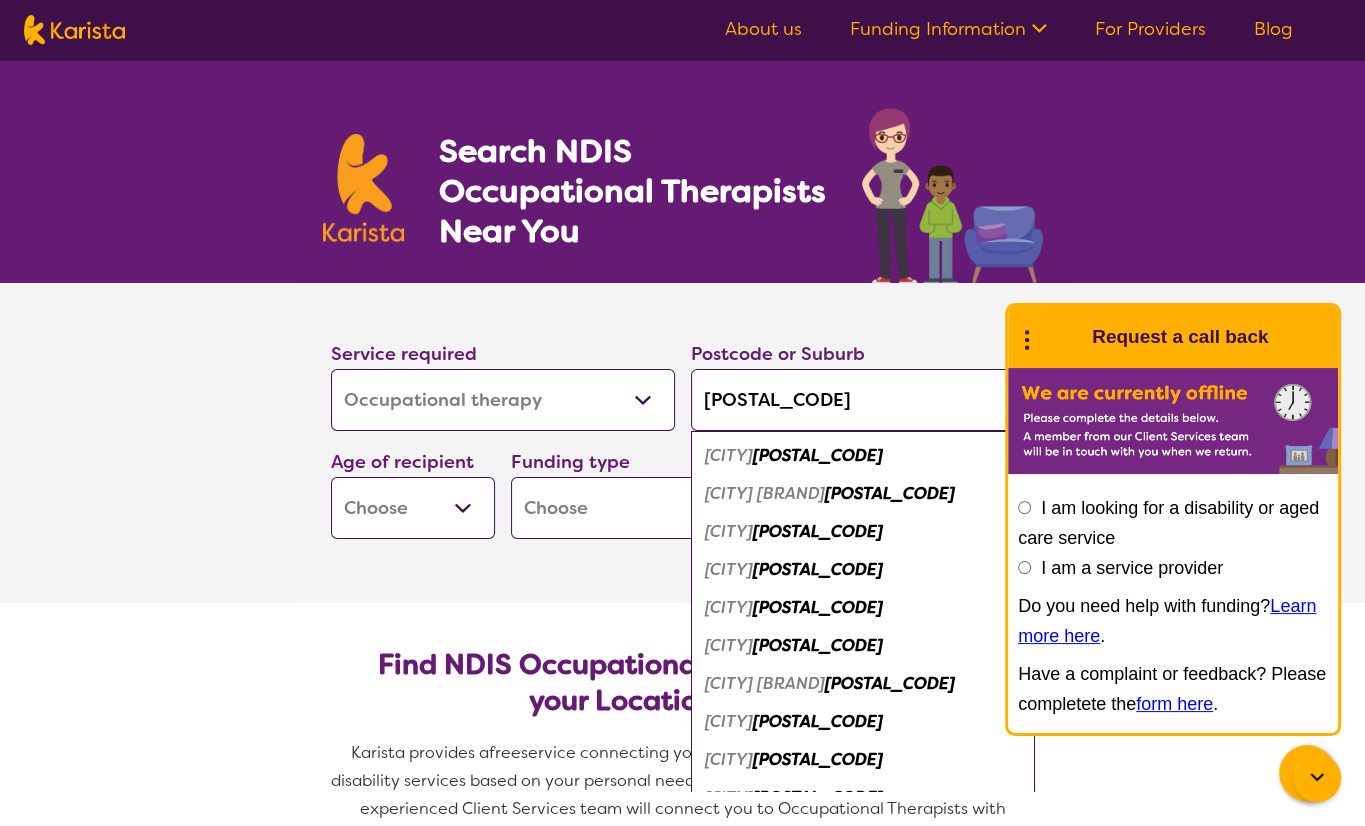 type on "[POSTAL_CODE]" 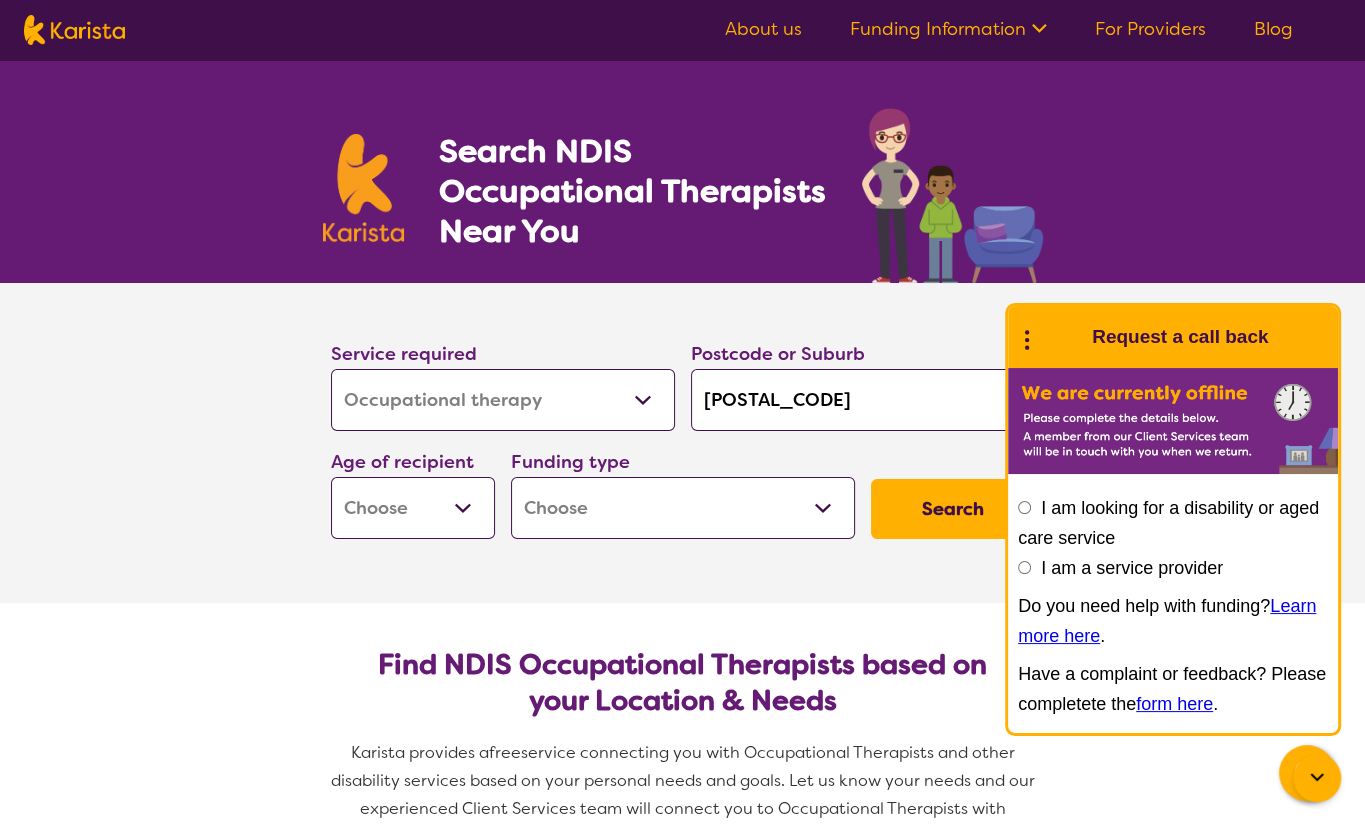 click on "Early Childhood - 0 to 9 Child - 10 to 11 Adolescent - 12 to 17 Adult - 18 to 64 Aged - 65+" at bounding box center [413, 508] 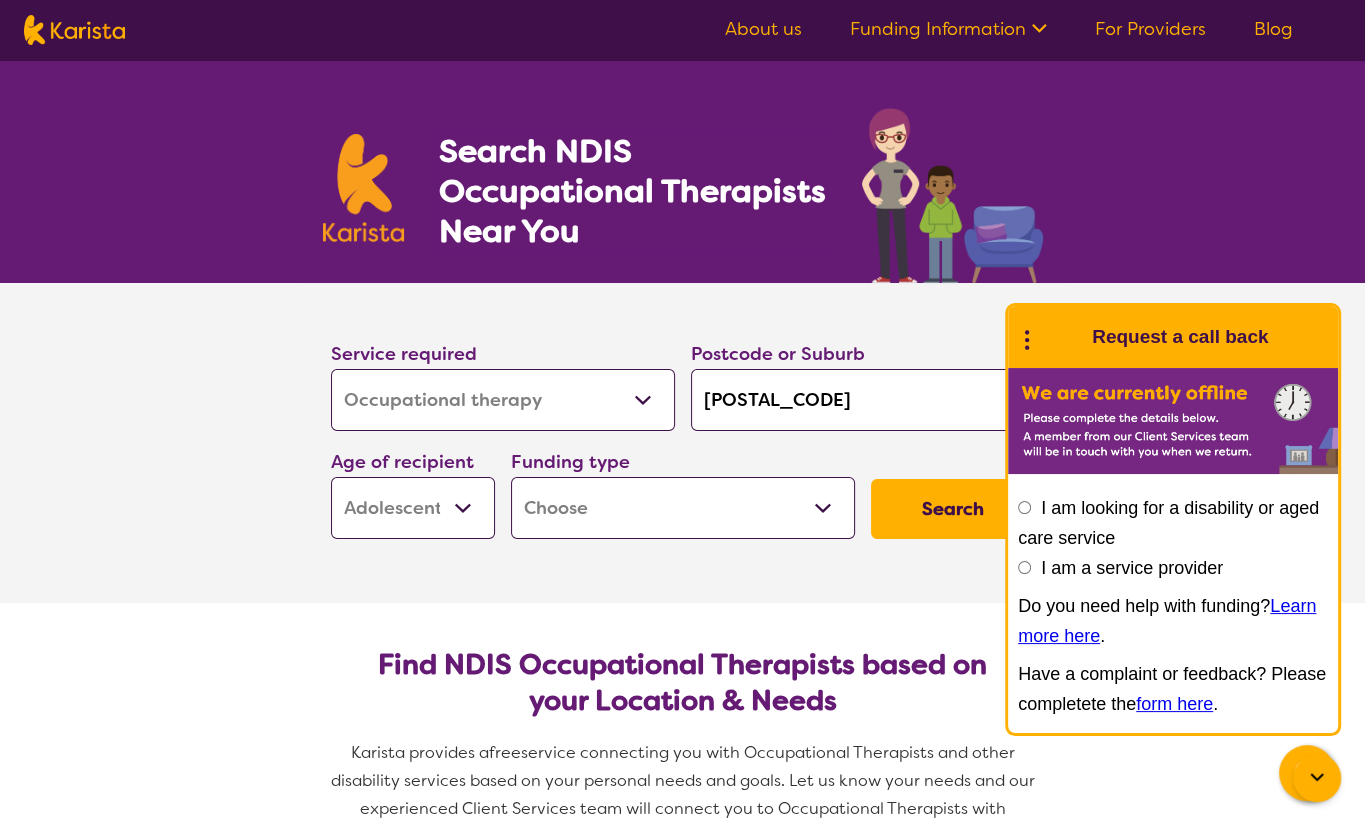 click on "Early Childhood - 0 to 9 Child - 10 to 11 Adolescent - 12 to 17 Adult - 18 to 64 Aged - 65+" at bounding box center (413, 508) 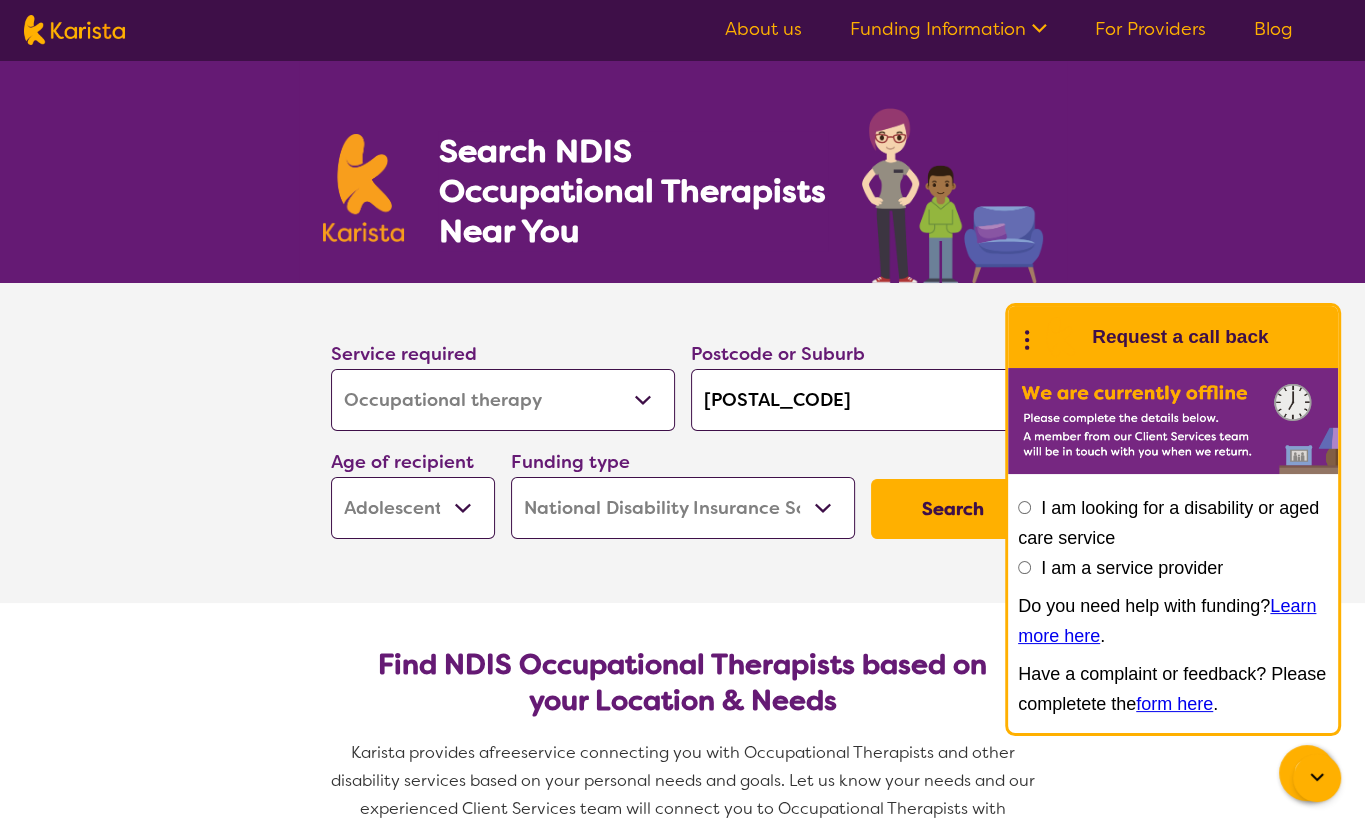 click on "Home Care Package (HCP) National Disability Insurance Scheme (NDIS) I don't know" at bounding box center [683, 508] 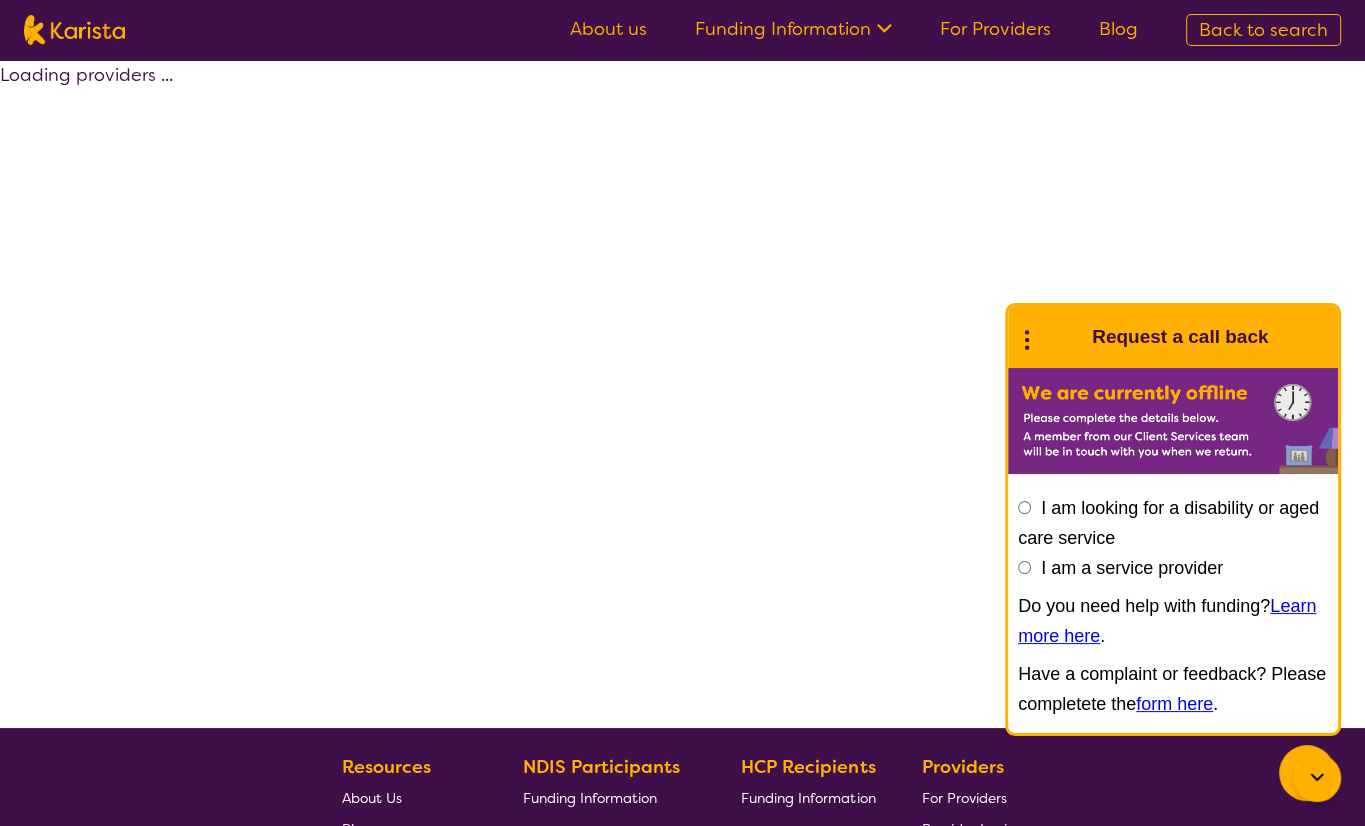 select on "by_score" 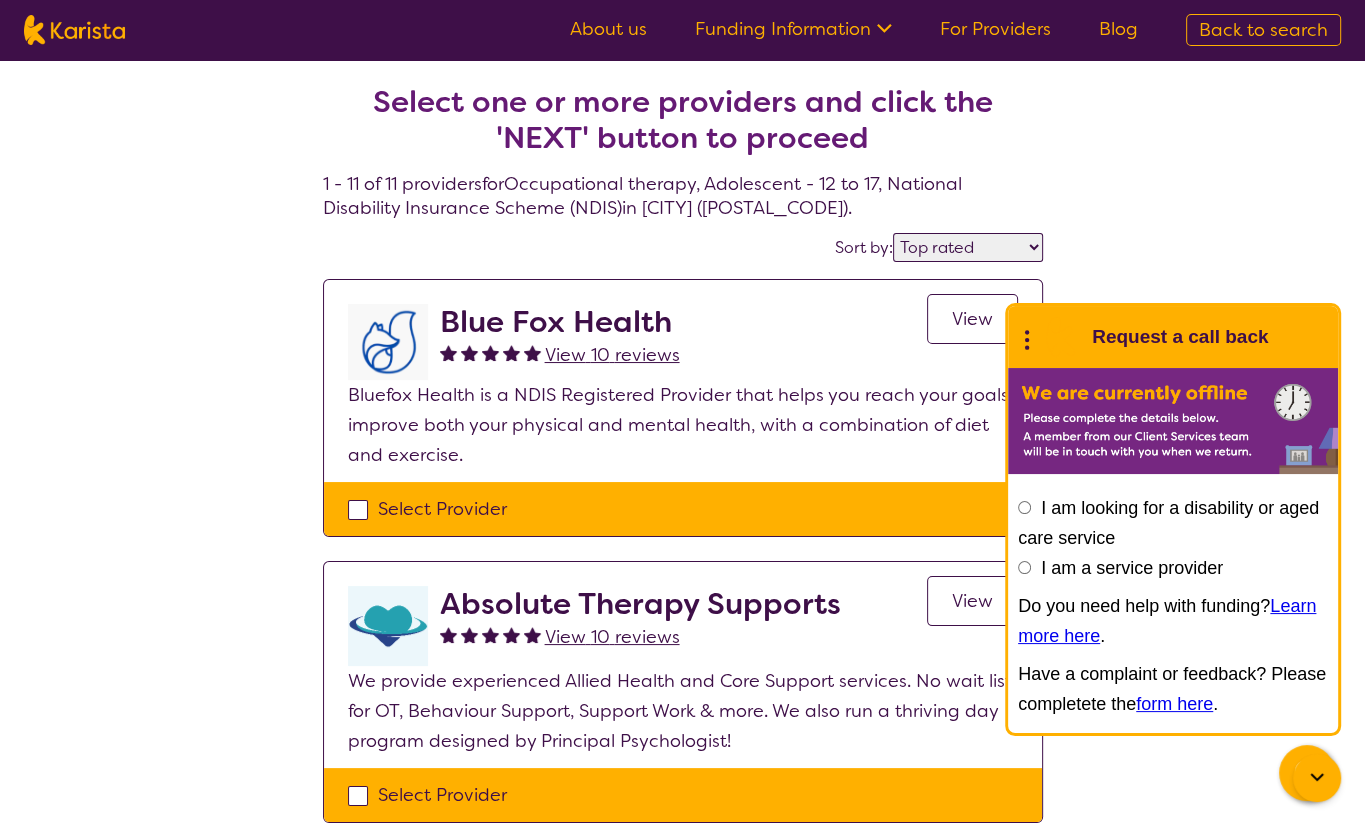 click on "Select one or more providers and click the 'NEXT' button to proceed 1 - 11 of 11 providers  for  Occupational therapy , Adolescent - 12 to 17 , National Disability Insurance Scheme (NDIS)  in  Liverpool (2170) . Sort by:  Highly reviewed Top rated Blue Fox Health View   10   reviews View Bluefox Health is a NDIS Registered Provider that helps you reach your goals, improve both your physical and mental health, with a combination of diet and exercise. Select Provider Absolute Therapy Supports View   10   reviews View We provide experienced Allied Health and Core Support services. No wait list for OT, Behaviour Support, Support Work & more. We also run a thriving  day program designed by Principal Psychologist! Select Provider Posity Telehealth - Occupational Therapy View   10   reviews View Occupational Therapy services to toddlers, kids, teens and adults through evidenced-based, inclusive and client centric approach. Clinics at Blackburn and Bundoora. Immediate availability. Select Provider Ability Partners" at bounding box center [682, 1705] 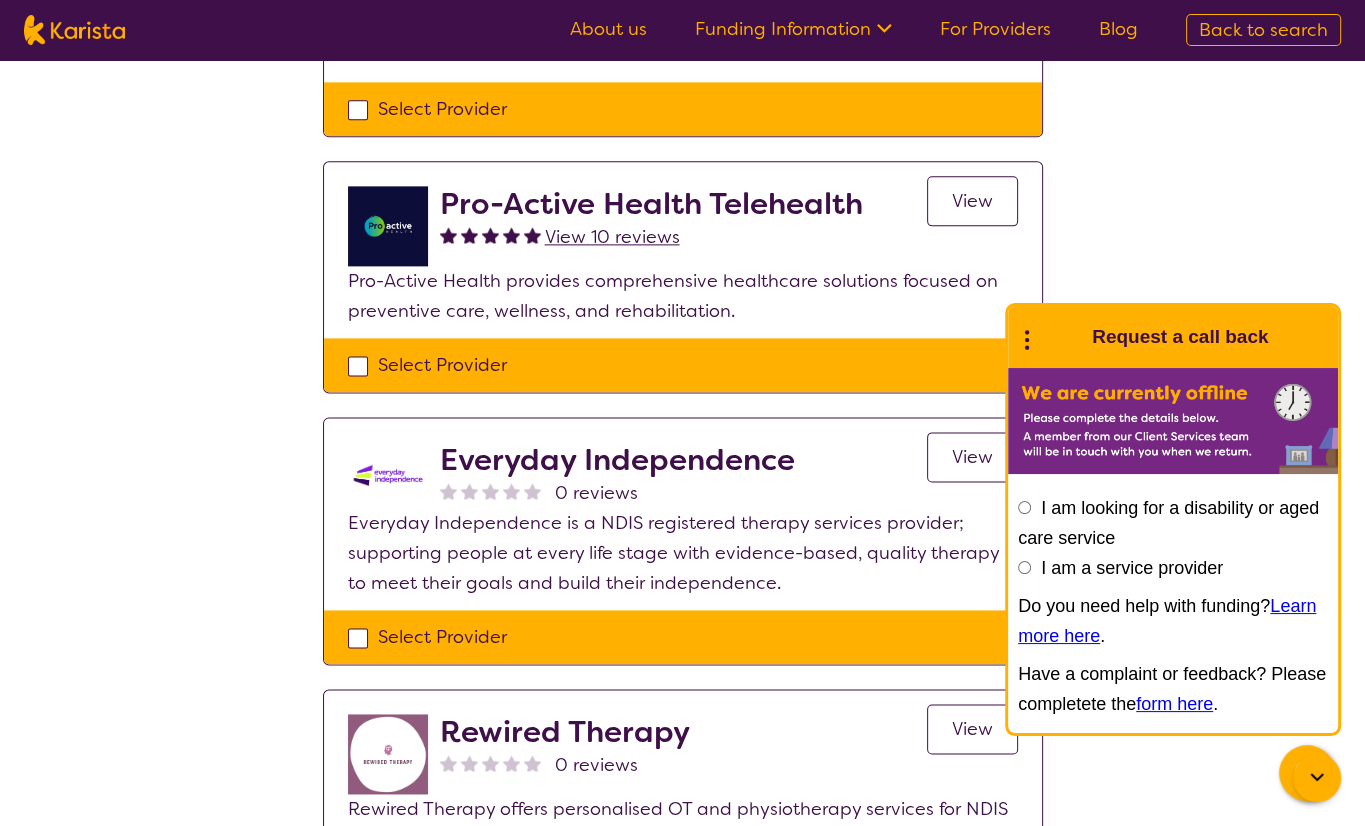 scroll, scrollTop: 2300, scrollLeft: 0, axis: vertical 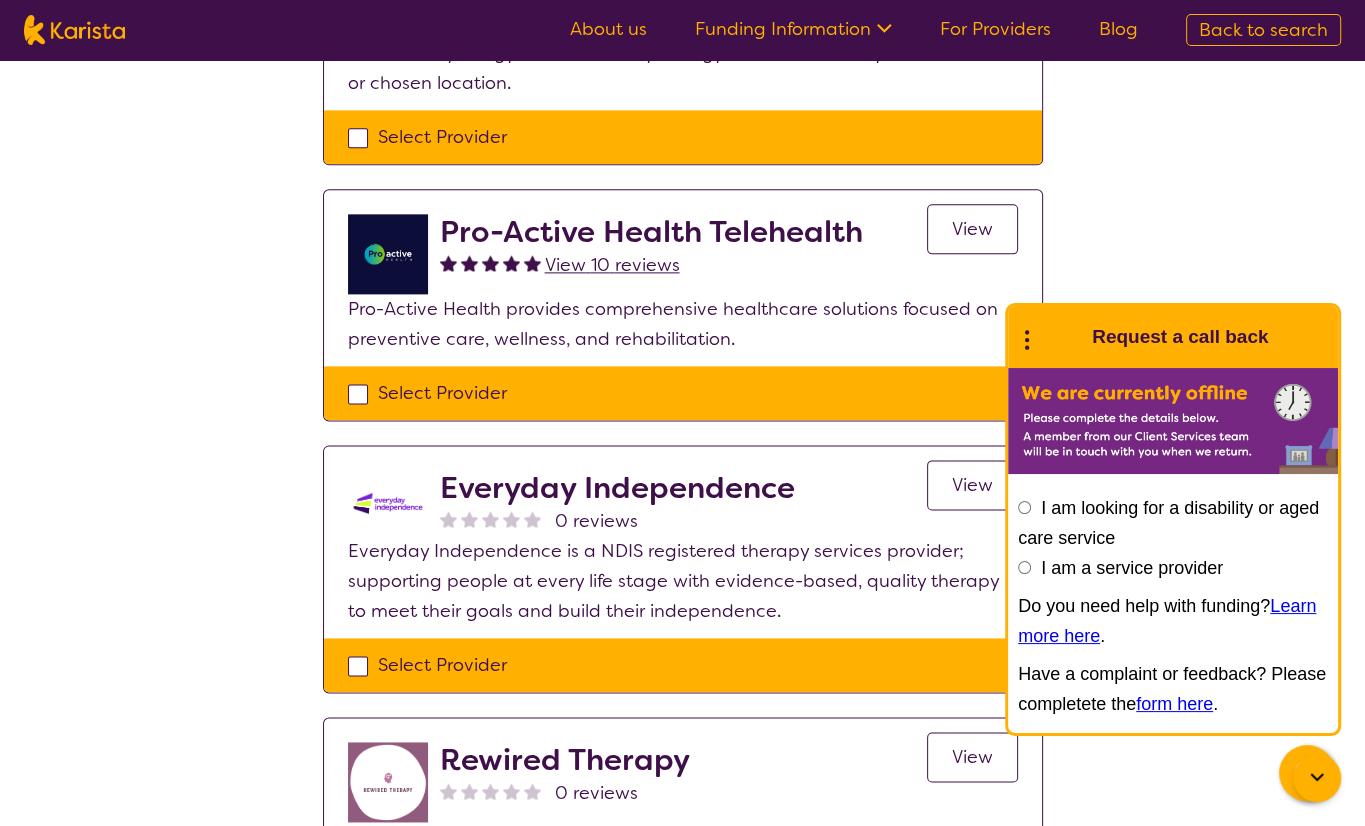 click on "View" at bounding box center [972, 229] 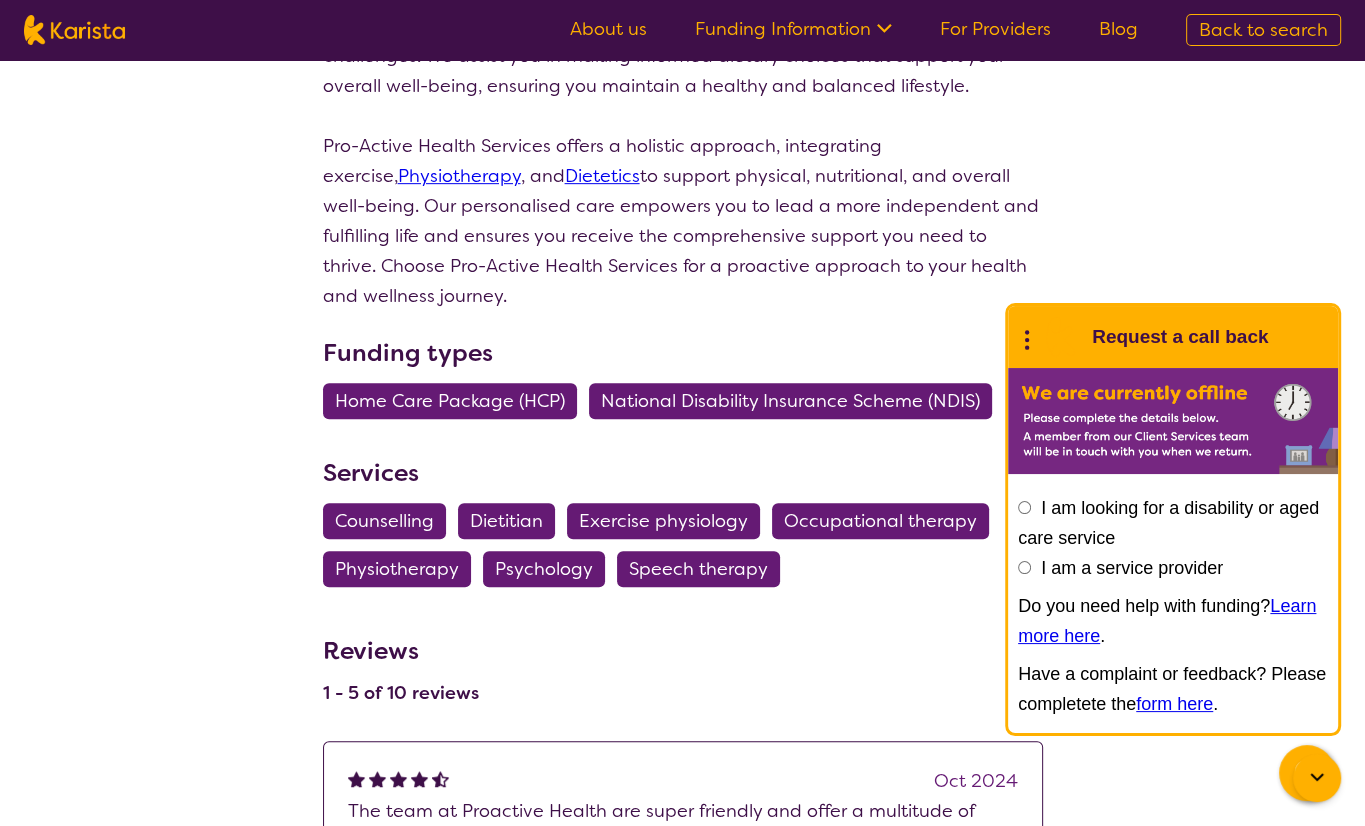 scroll, scrollTop: 900, scrollLeft: 0, axis: vertical 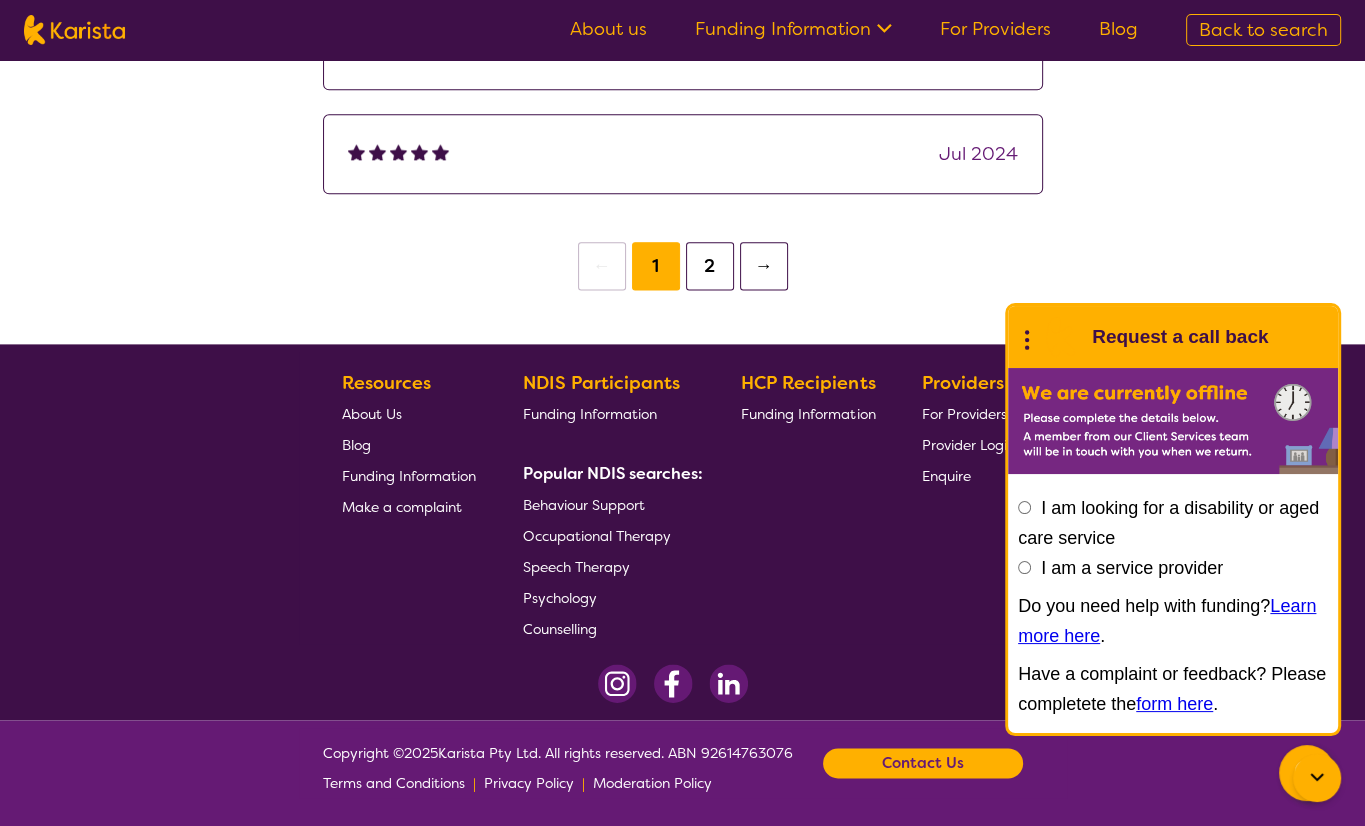 select on "by_score" 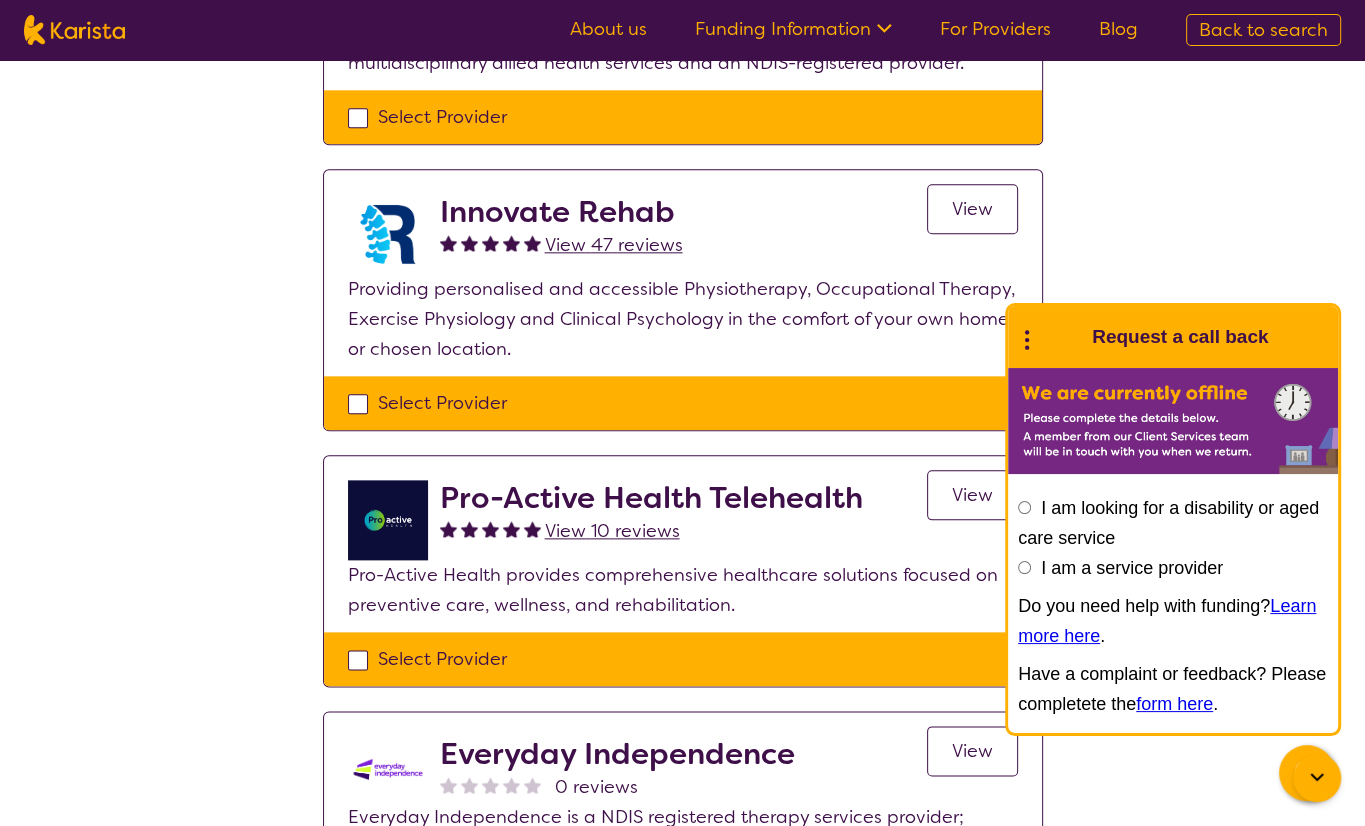 scroll, scrollTop: 1900, scrollLeft: 0, axis: vertical 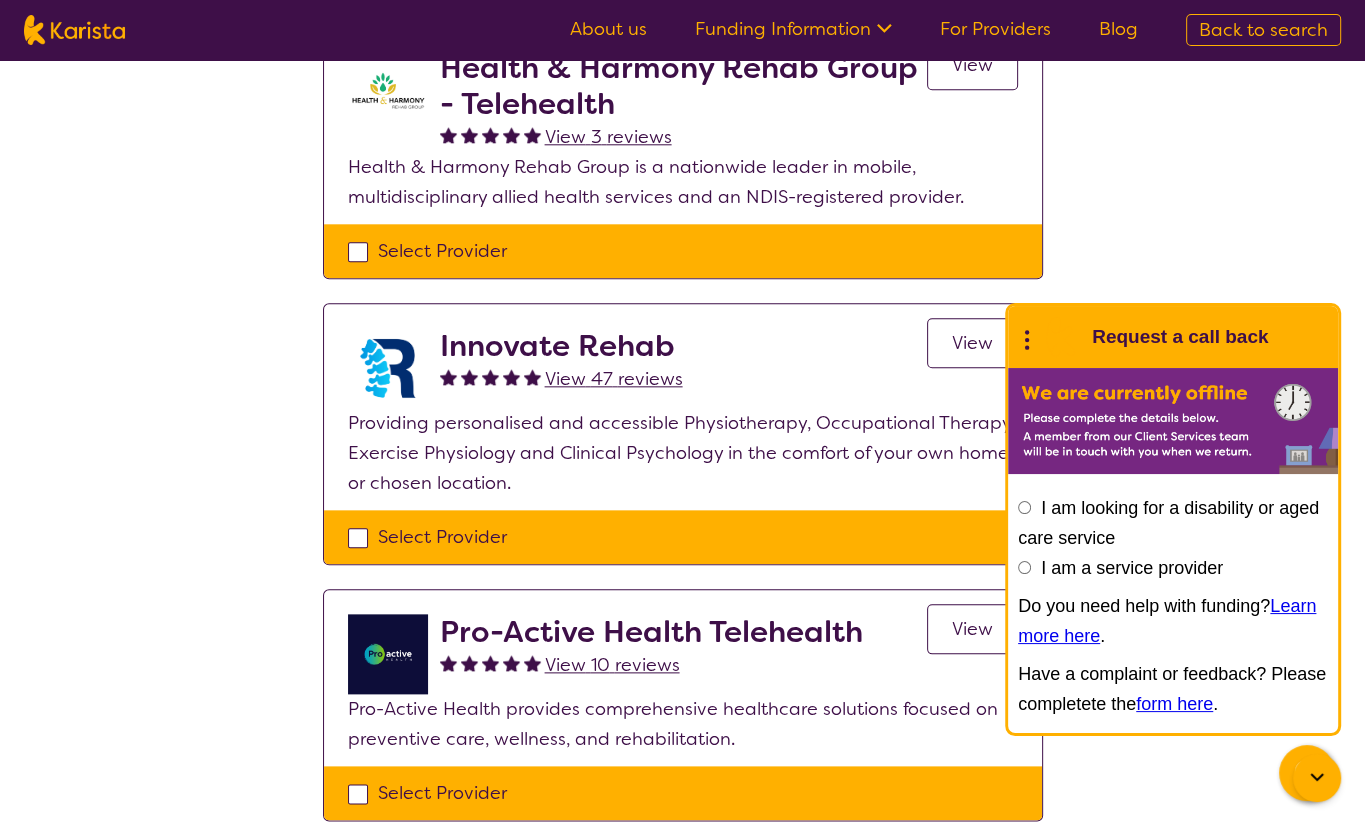 click on "View" at bounding box center (972, 343) 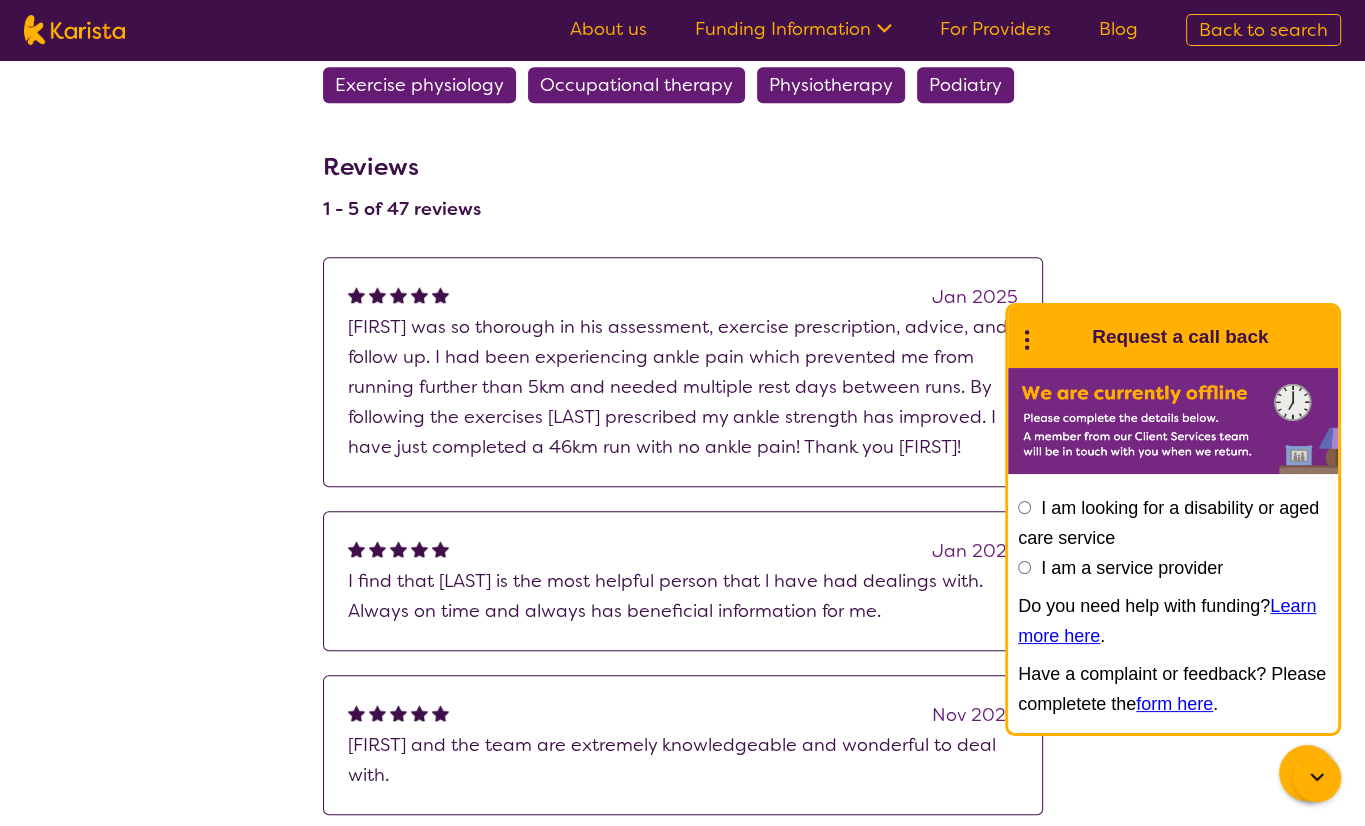 scroll, scrollTop: 1600, scrollLeft: 0, axis: vertical 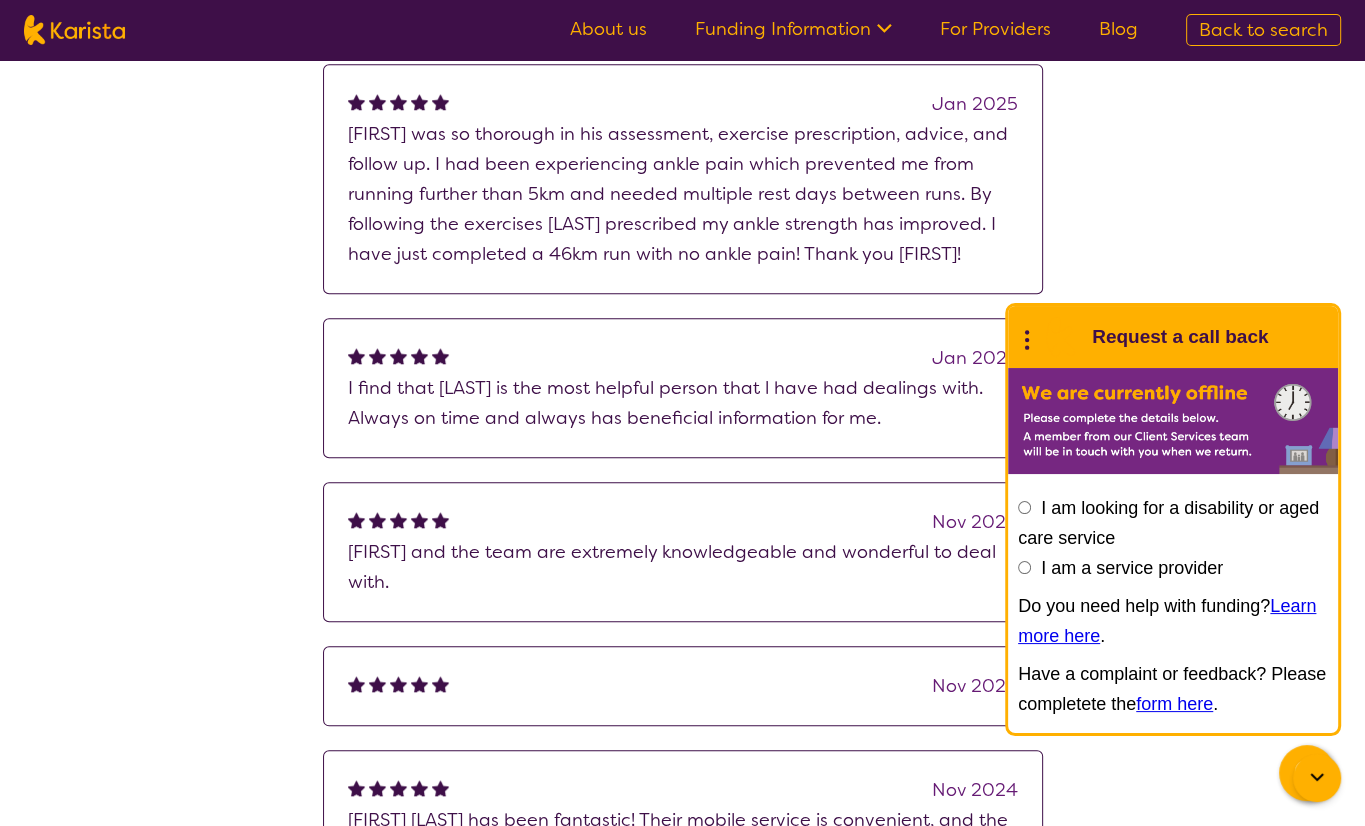 click 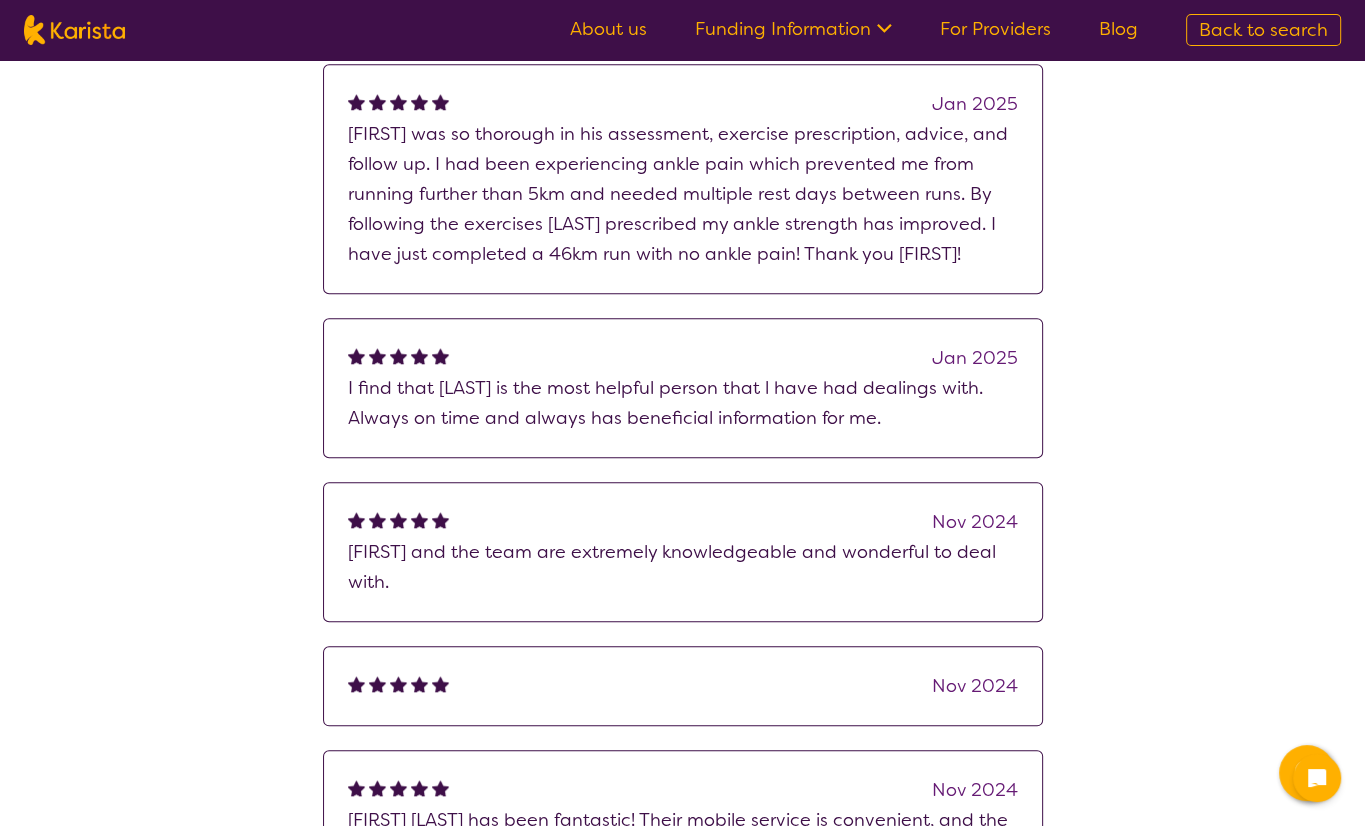 click 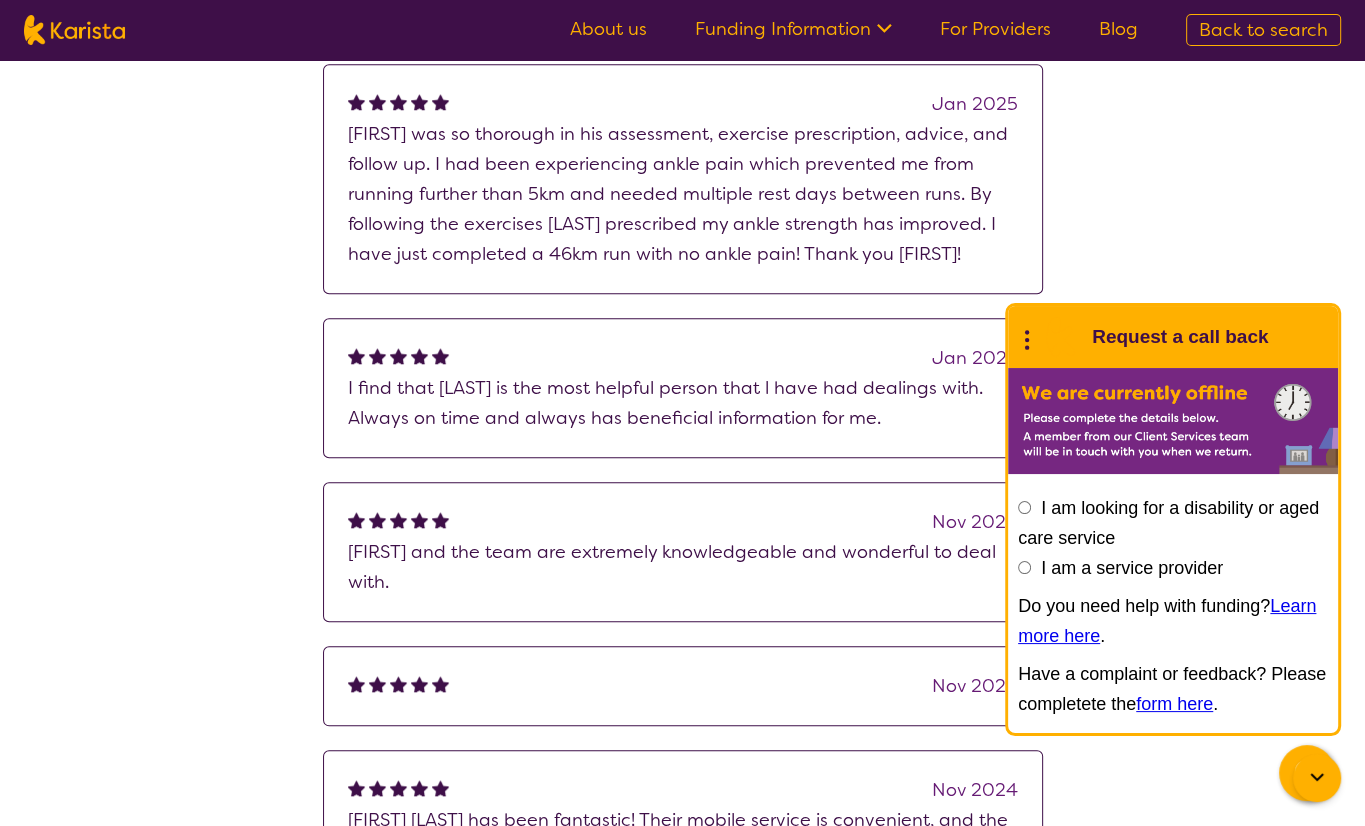 click 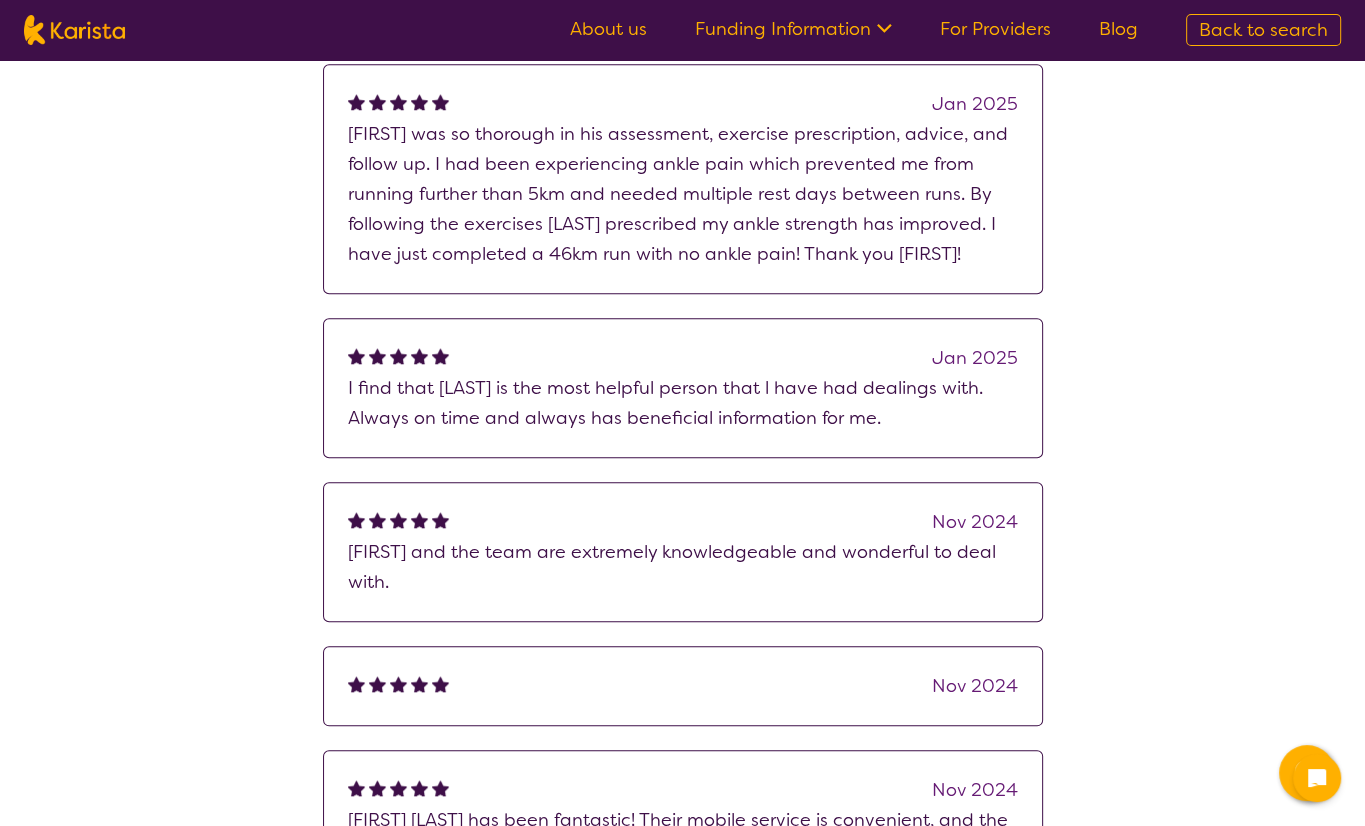 click 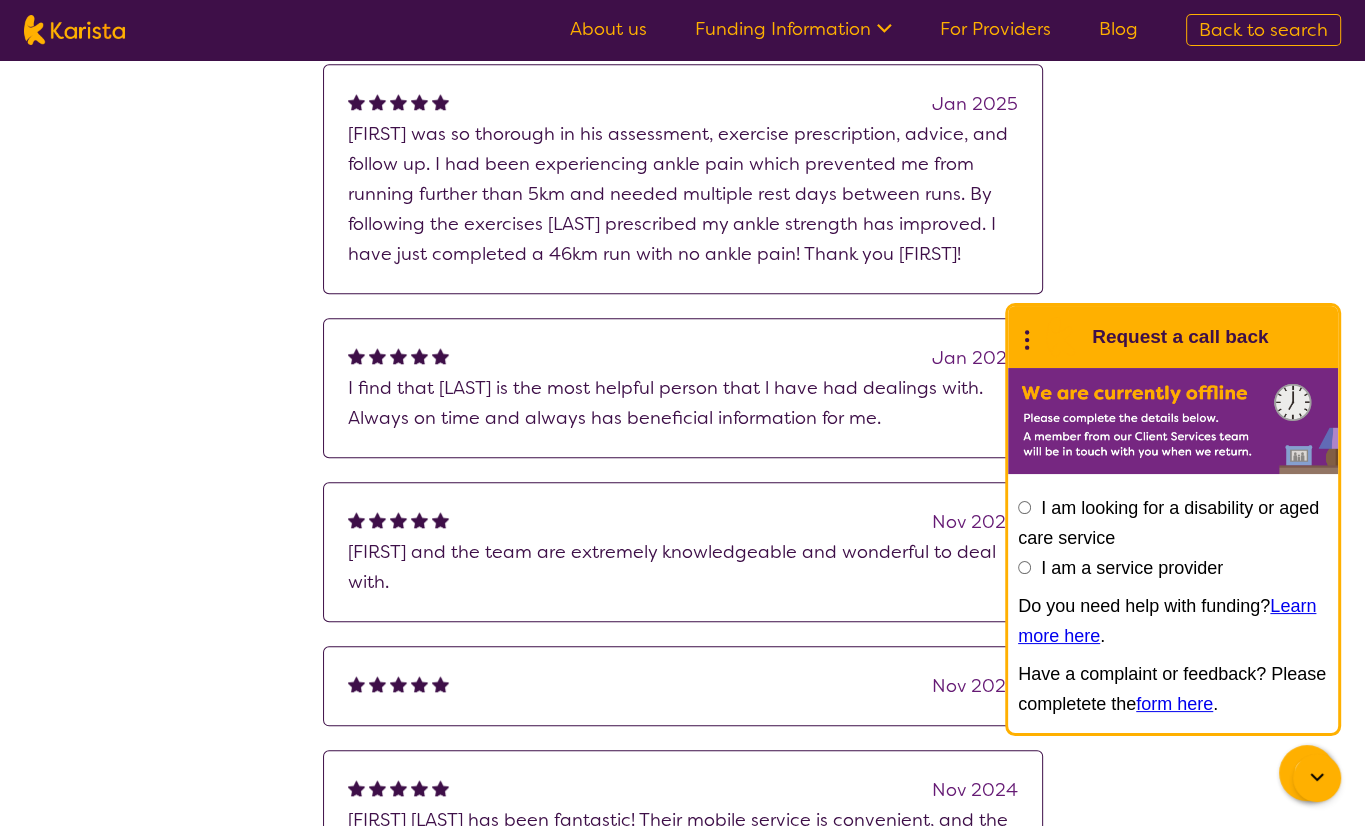click on "I am a service provider" at bounding box center (1024, 567) 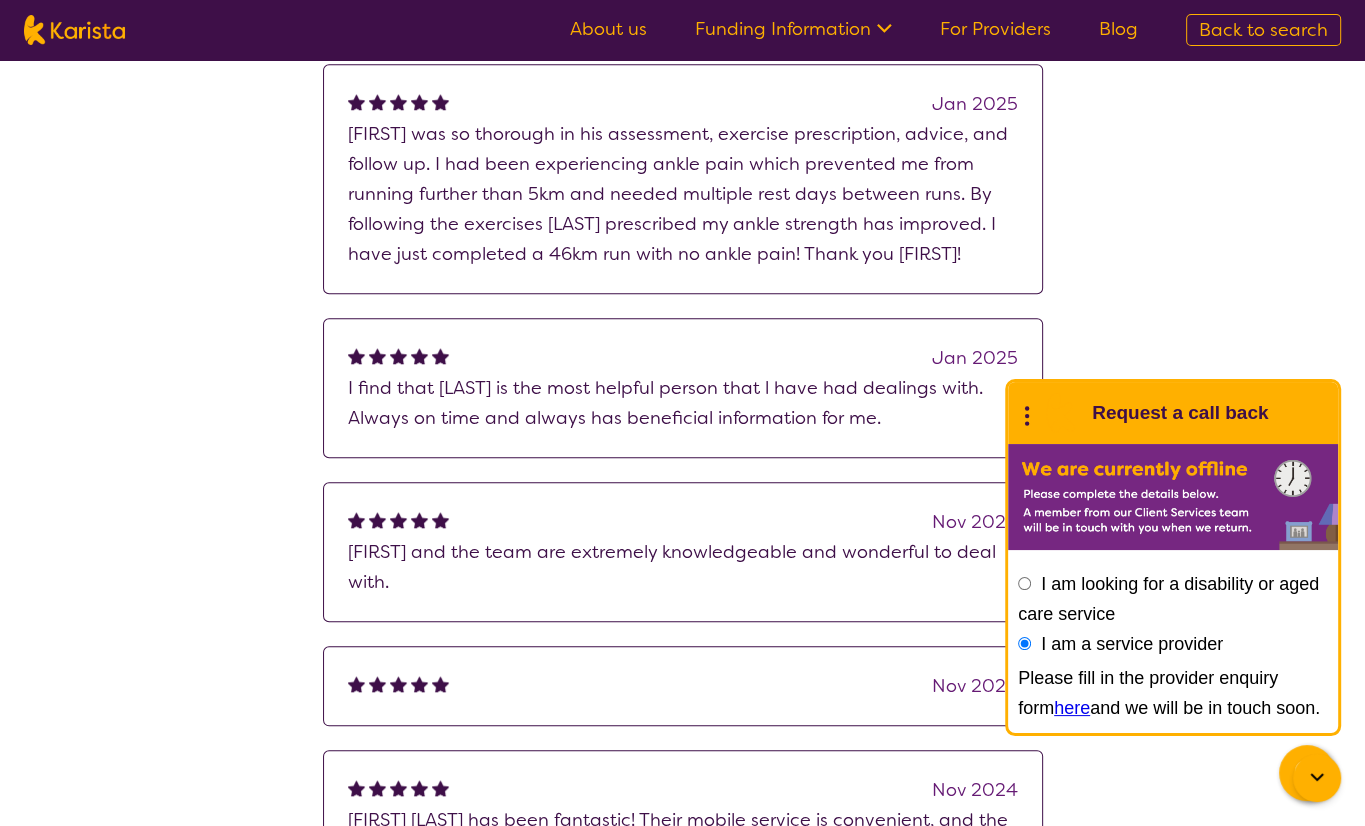 click on "here" at bounding box center (1072, 708) 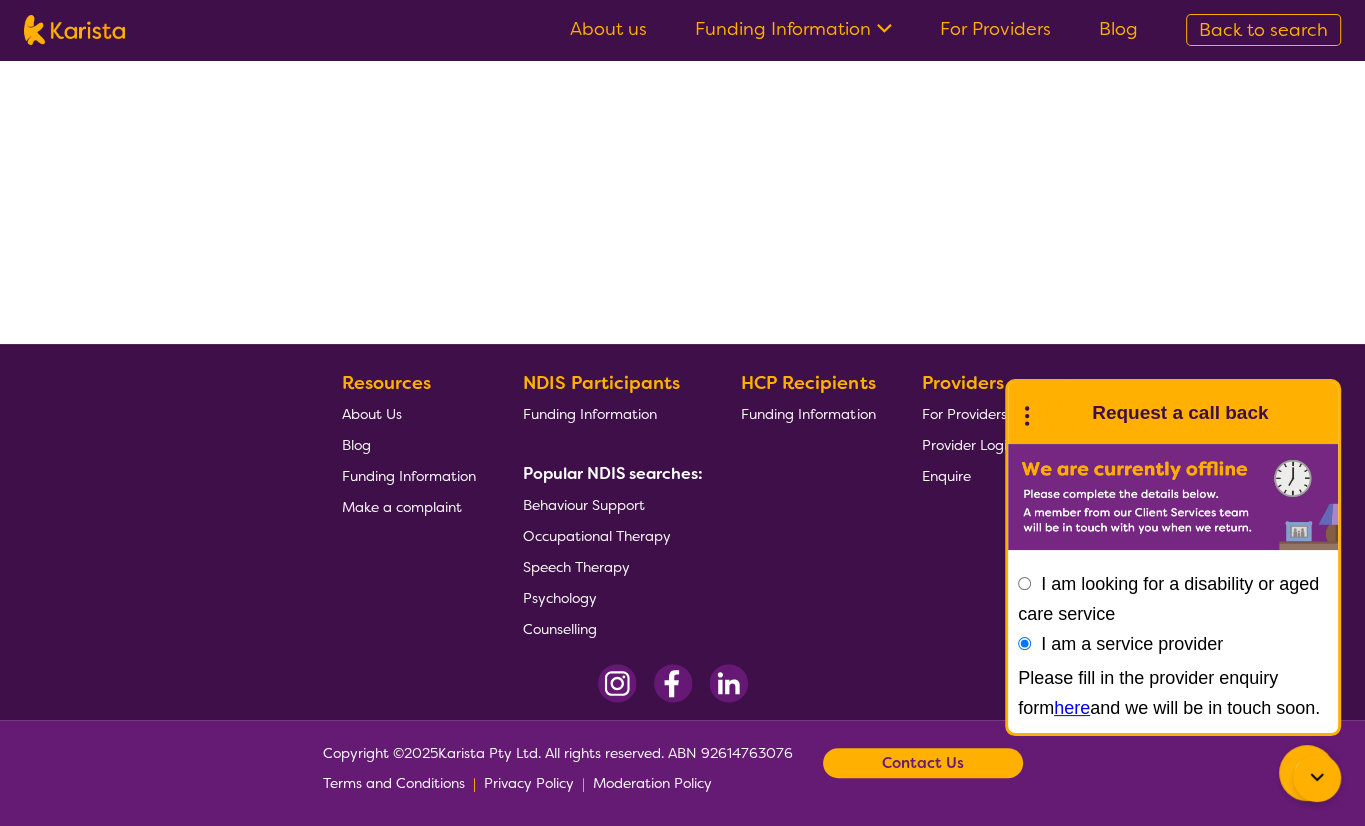 select on "Occupational therapy" 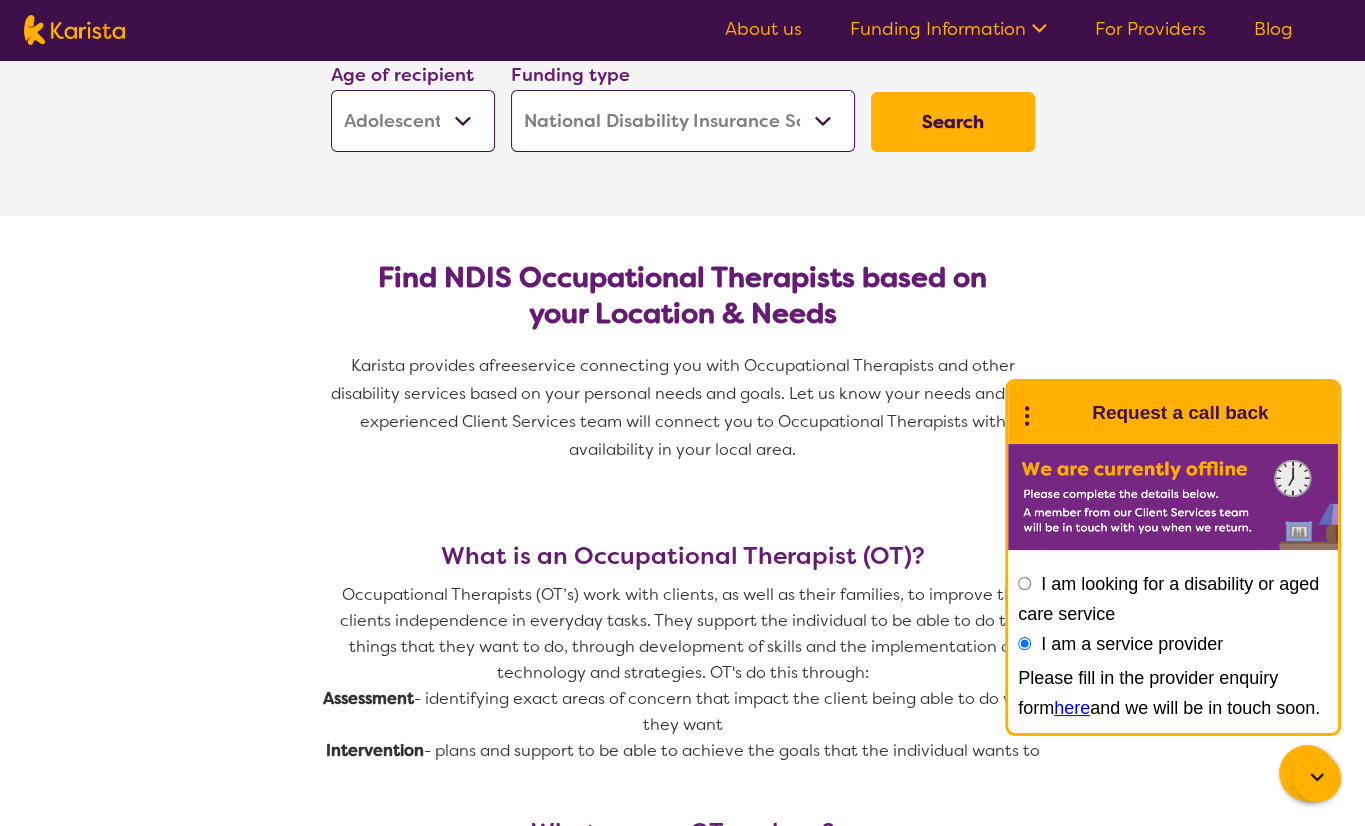 scroll, scrollTop: 0, scrollLeft: 0, axis: both 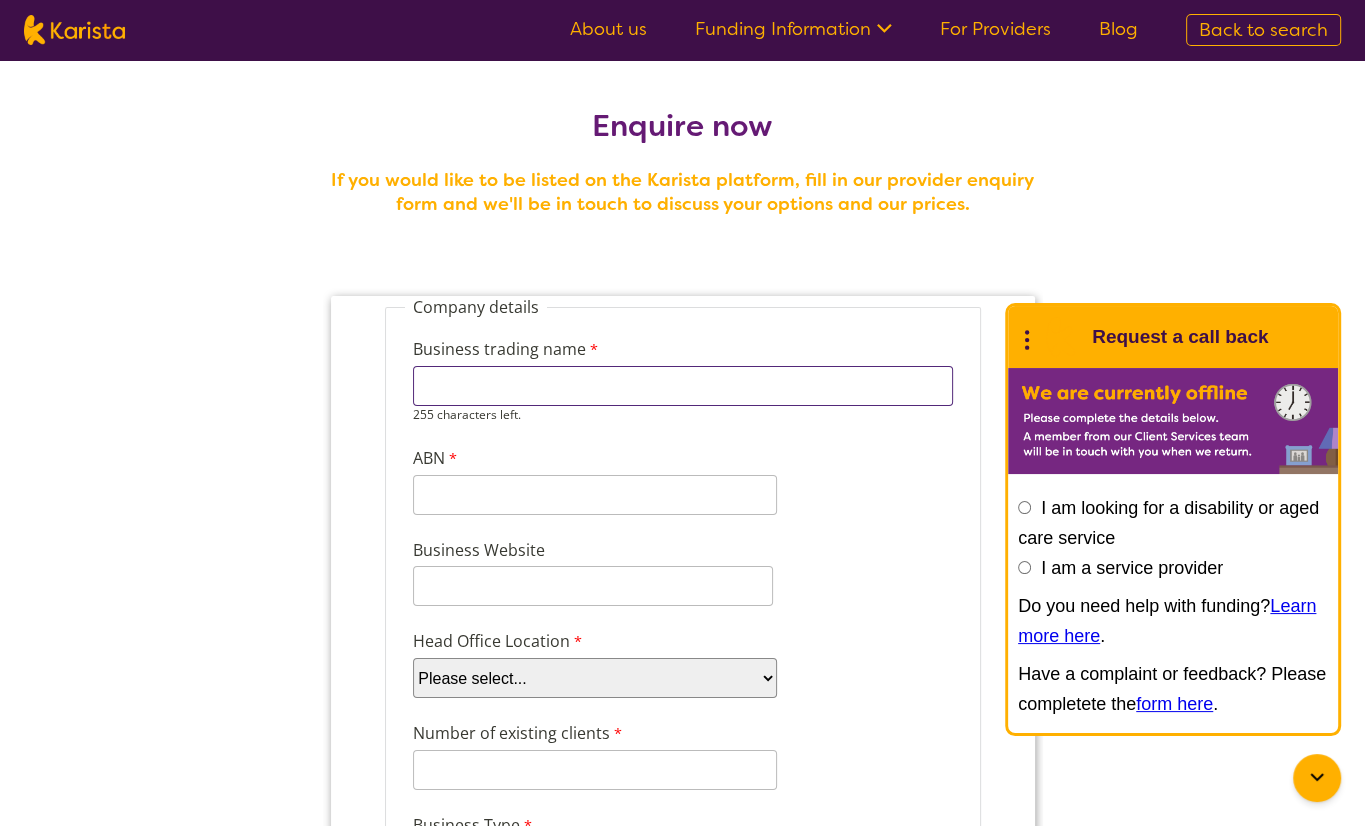 click on "Business trading name" at bounding box center (682, 386) 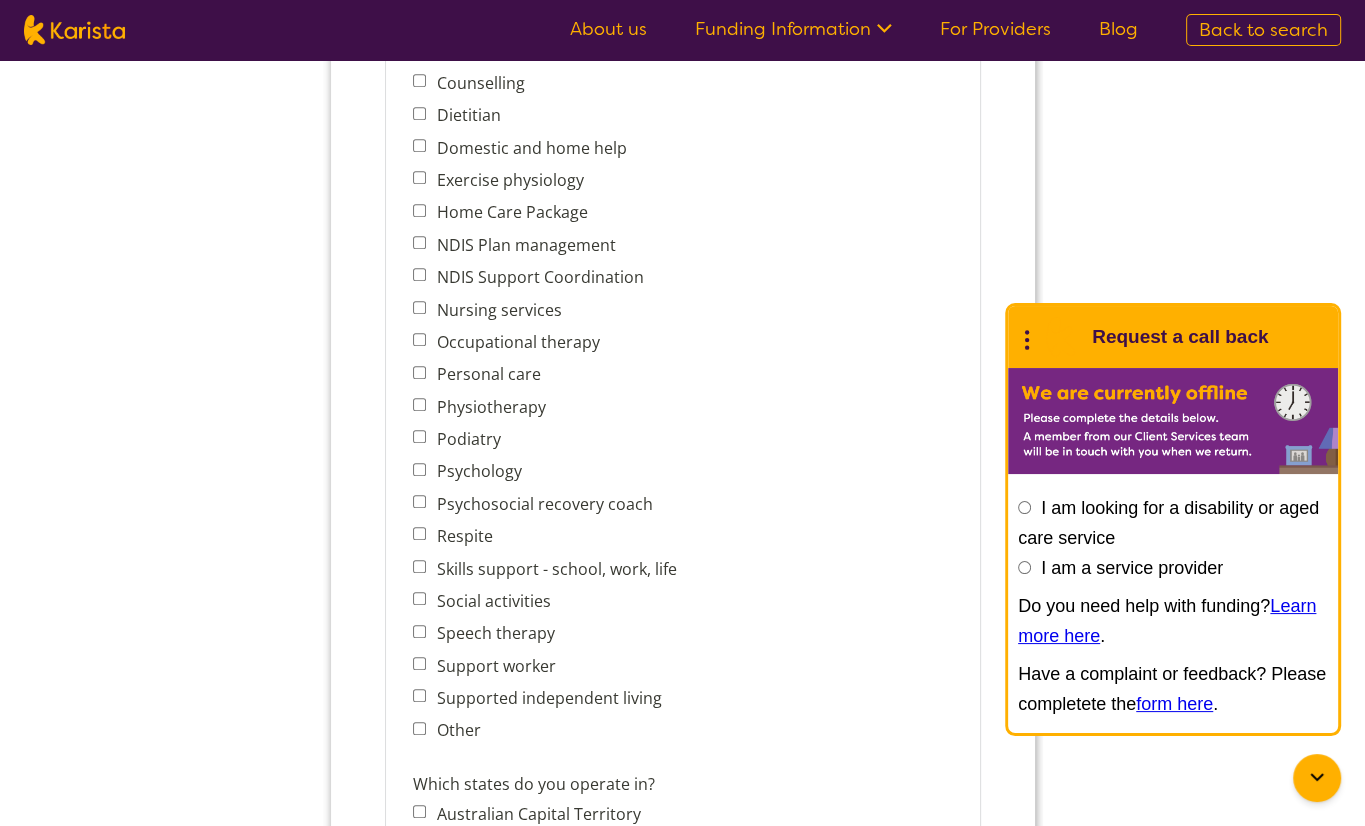 scroll, scrollTop: 900, scrollLeft: 0, axis: vertical 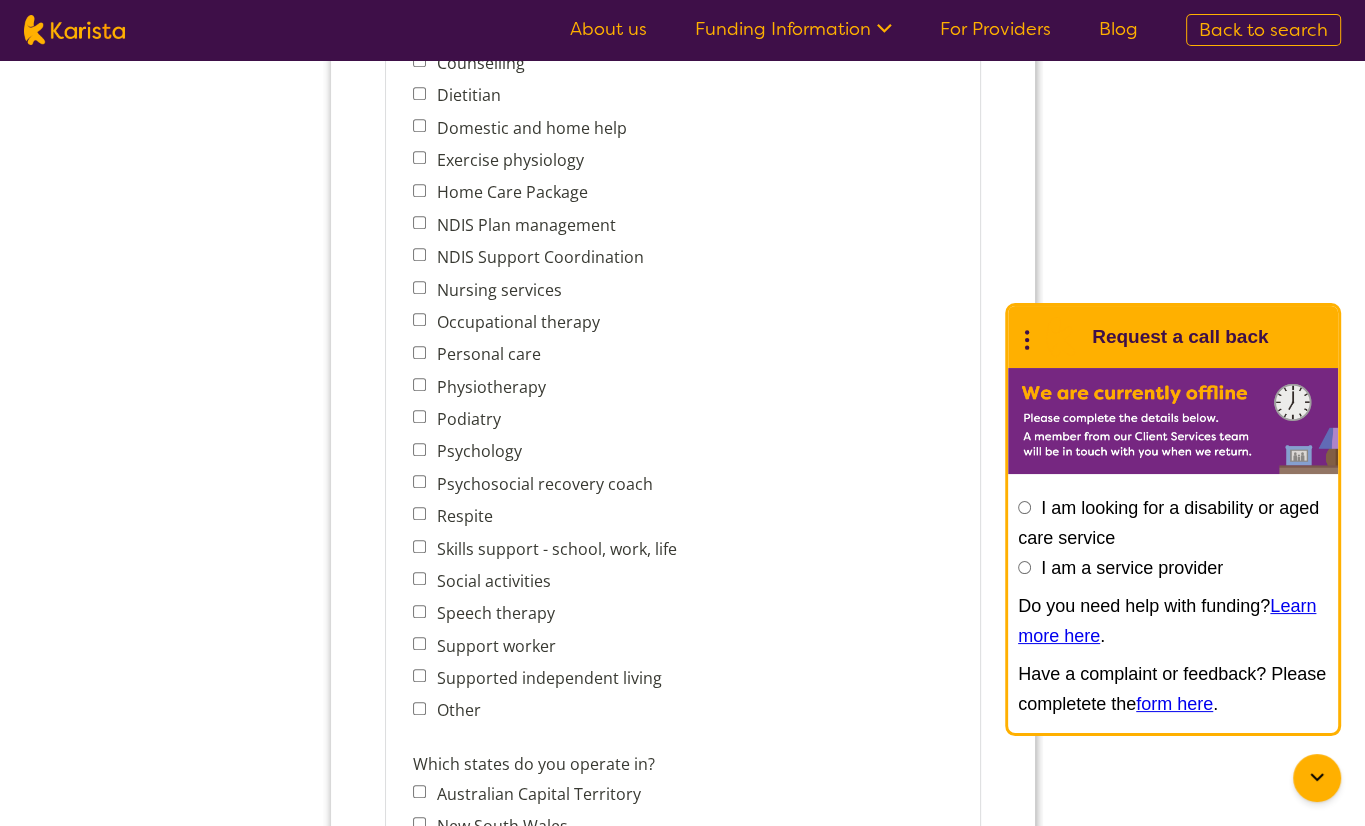 click on "What services do you provide? (Choose all that apply) Behaviour support Counselling Dietitian Domestic and home help Exercise physiology Home Care Package NDIS Plan management NDIS Support Coordination Nursing services Occupational therapy Personal care Physiotherapy Podiatry Psychology Psychosocial recovery coach Respite Skills support - school, work, life Social activities Speech therapy Support worker Supported independent living Other" at bounding box center [682, 358] 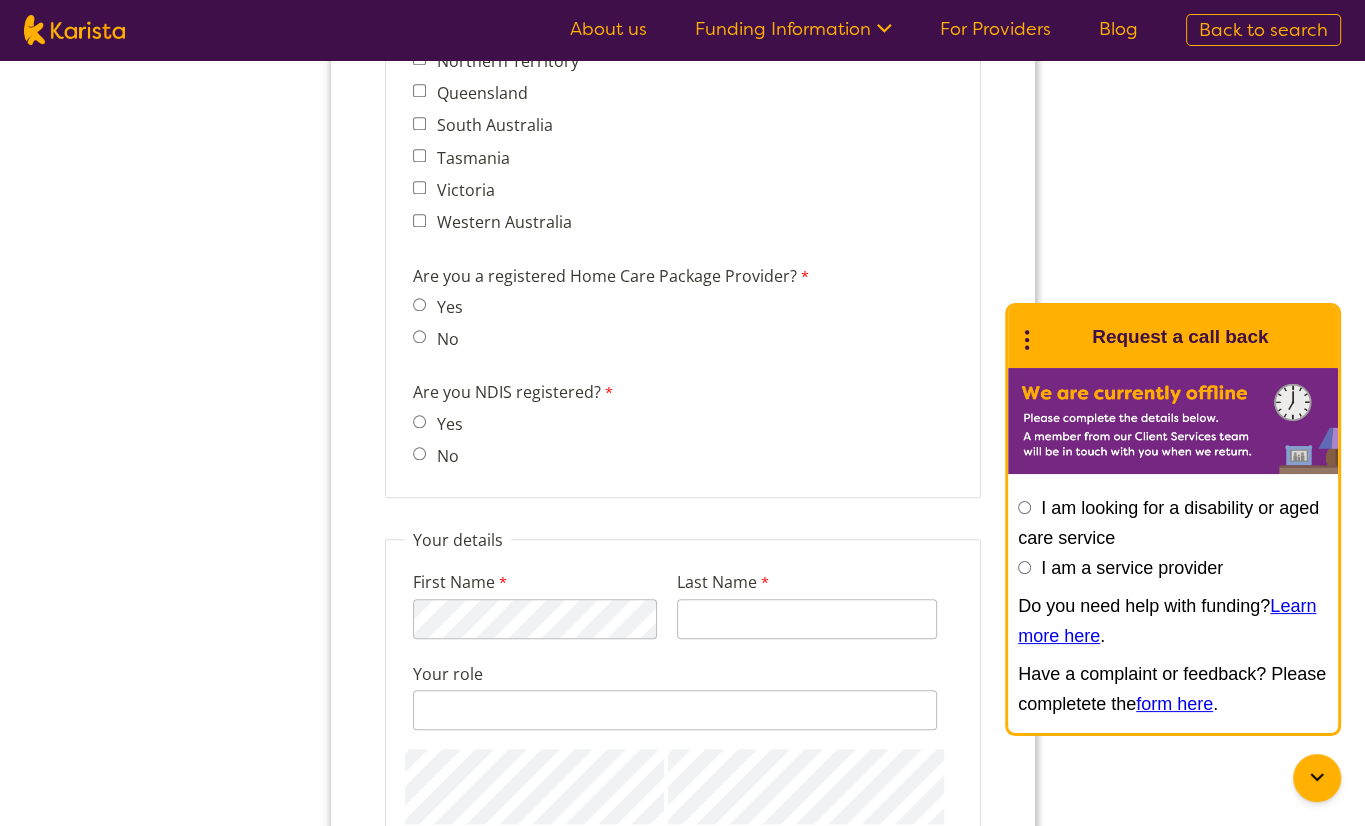 scroll, scrollTop: 1700, scrollLeft: 0, axis: vertical 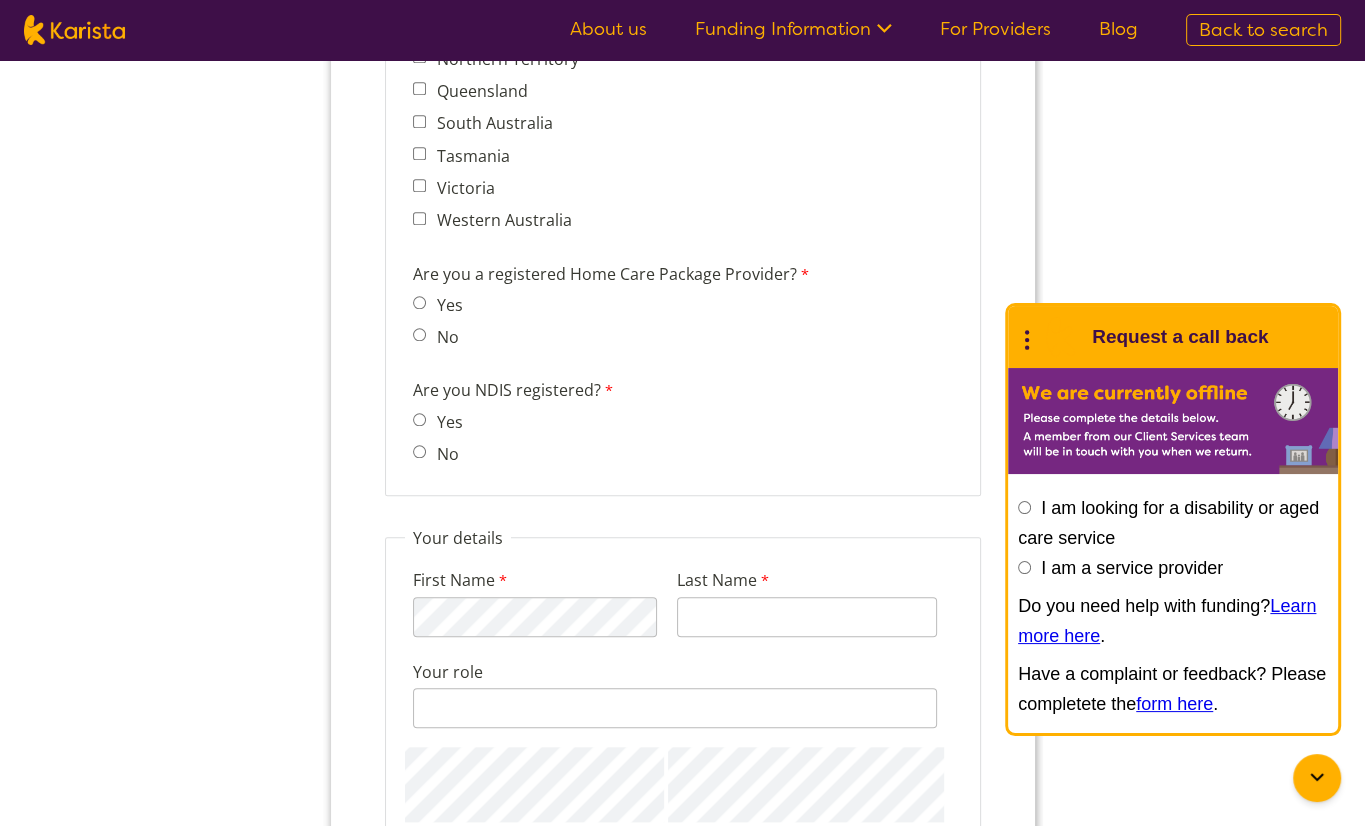 click on "Yes" at bounding box center (418, 419) 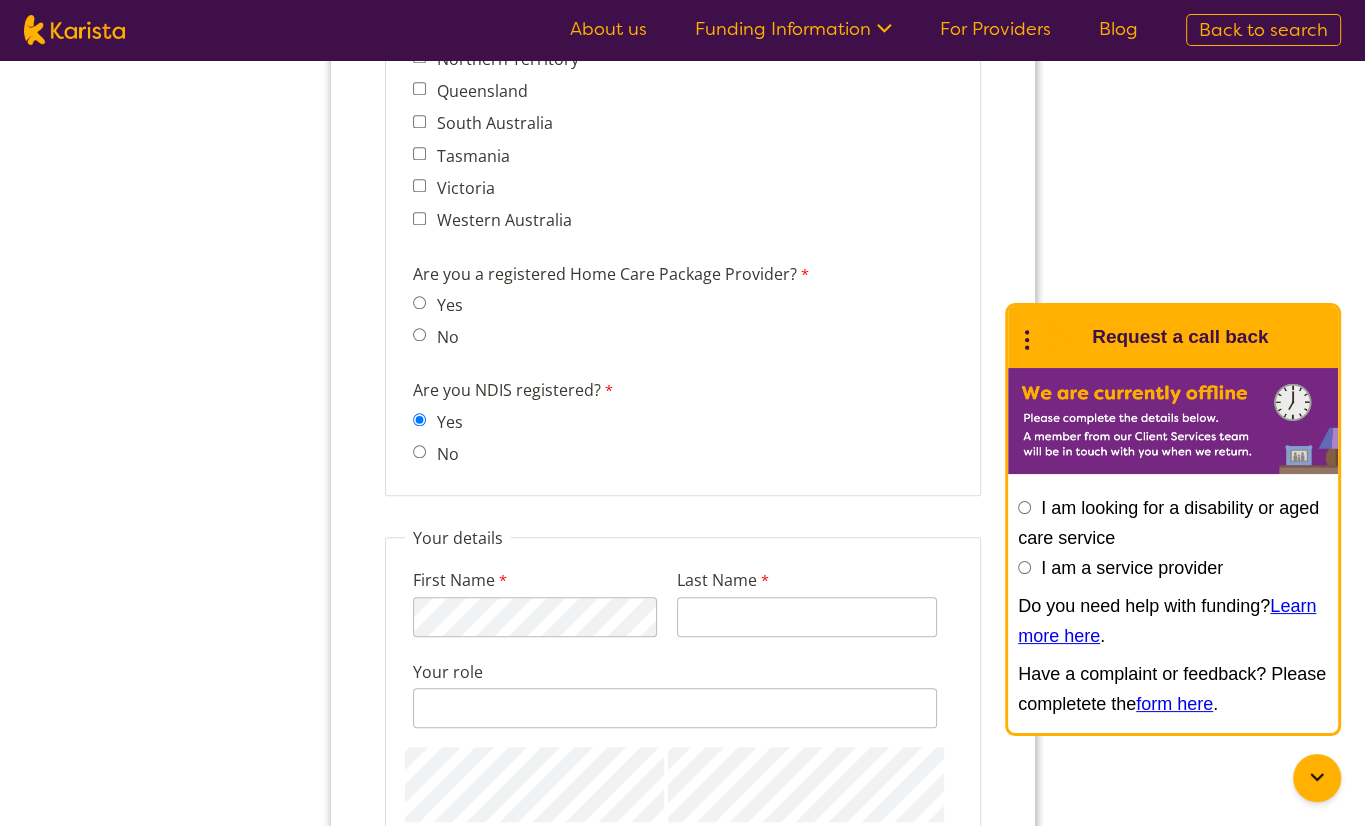 click on "No" at bounding box center [418, 334] 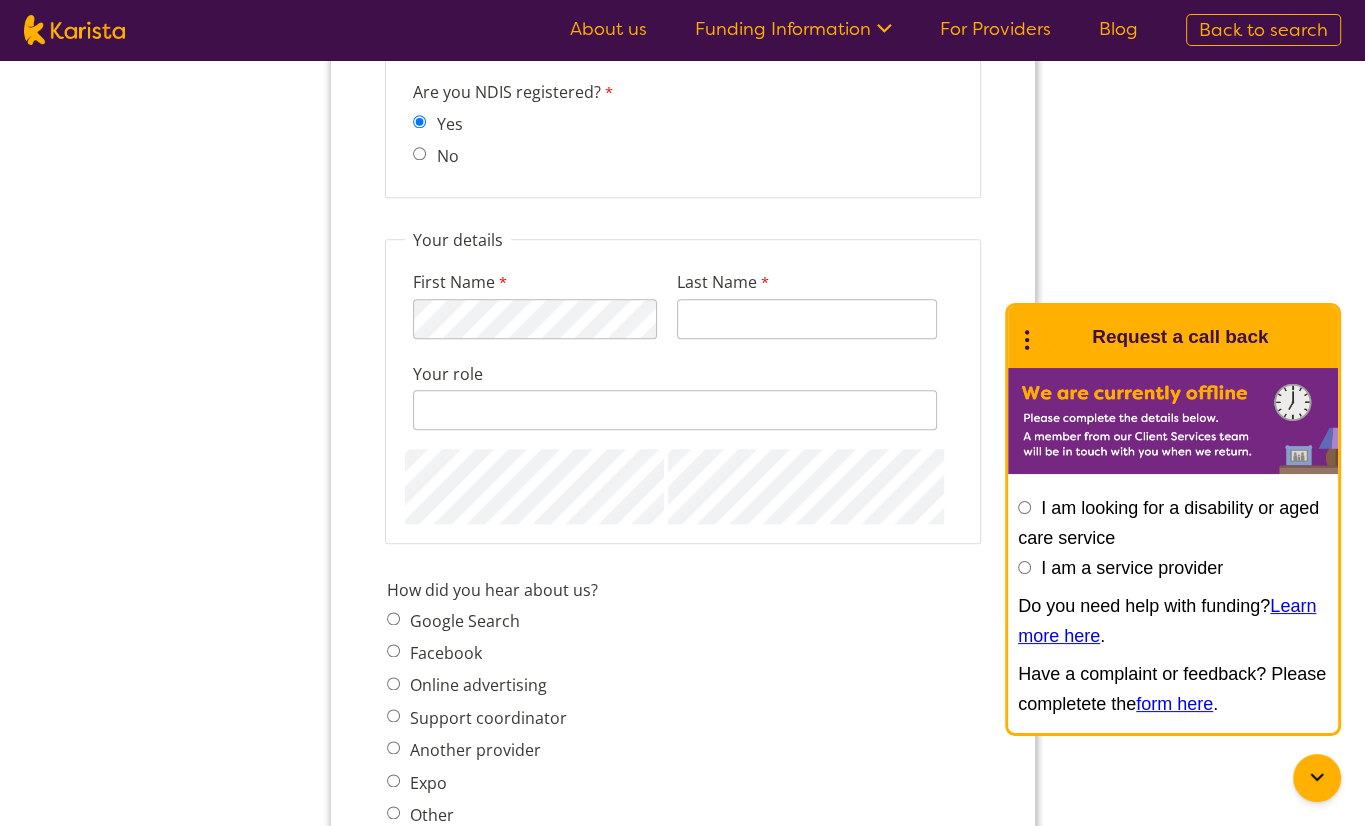 scroll, scrollTop: 2000, scrollLeft: 0, axis: vertical 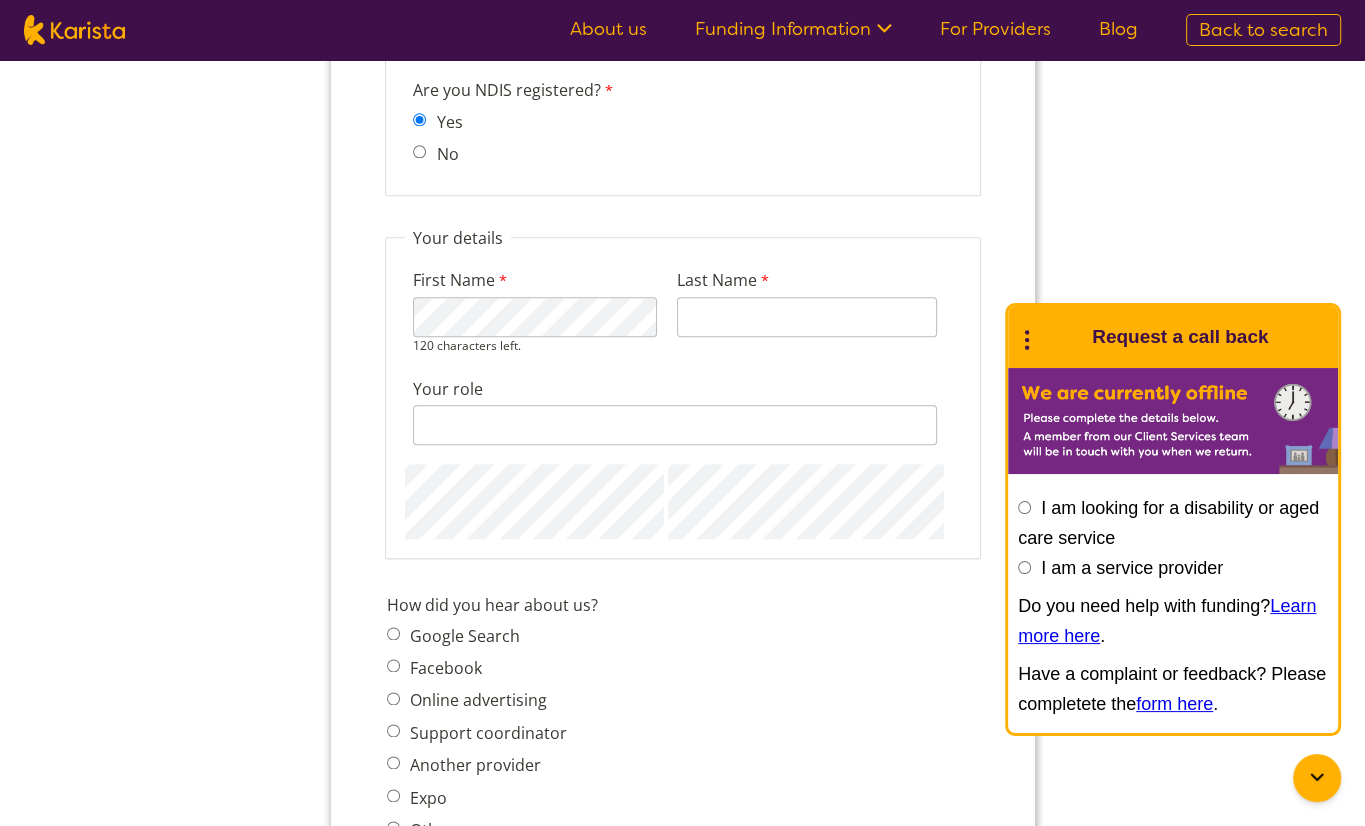 type on "FitMinds" 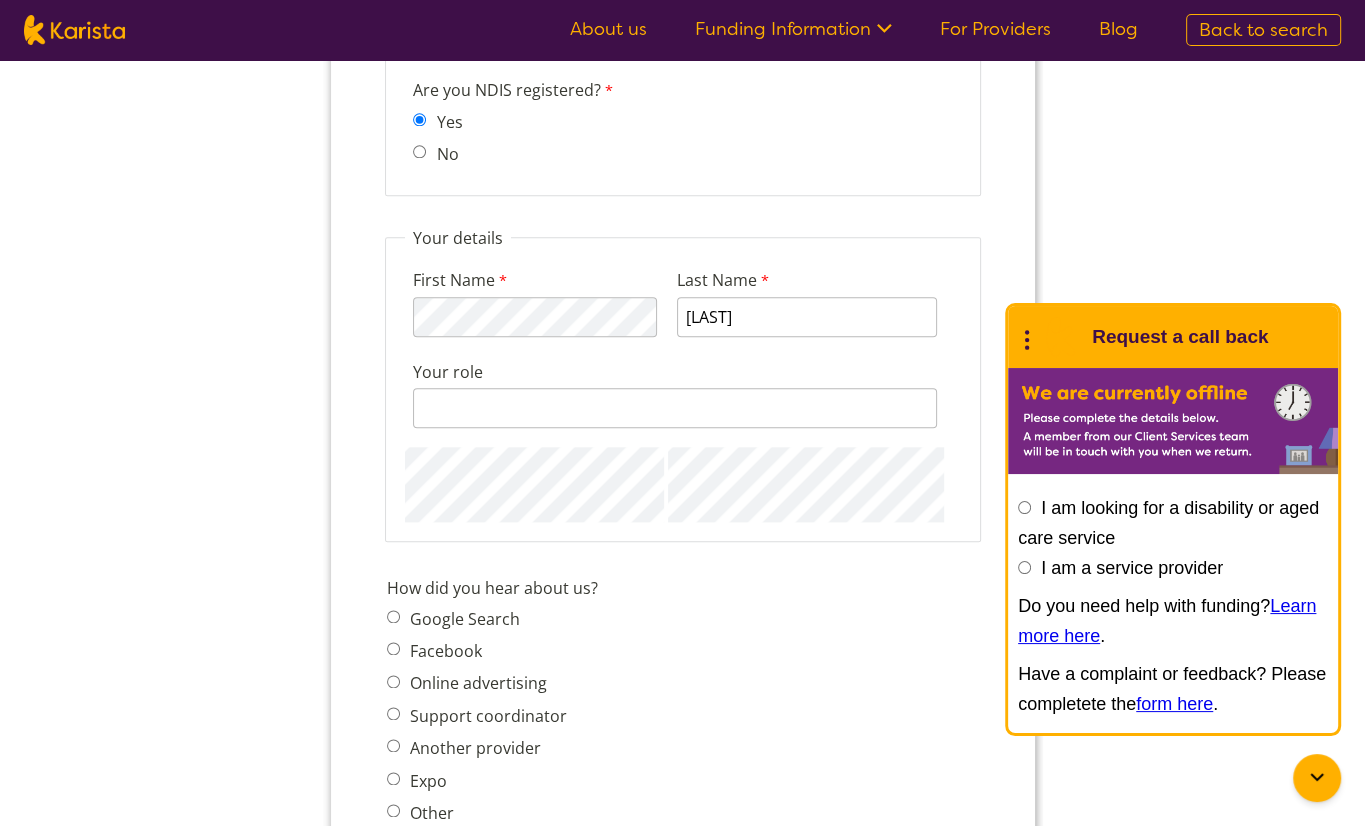 click on "Your details
First Name 114 characters left.
Last Name Al Saleh
Your role 128 characters left." at bounding box center [682, 384] 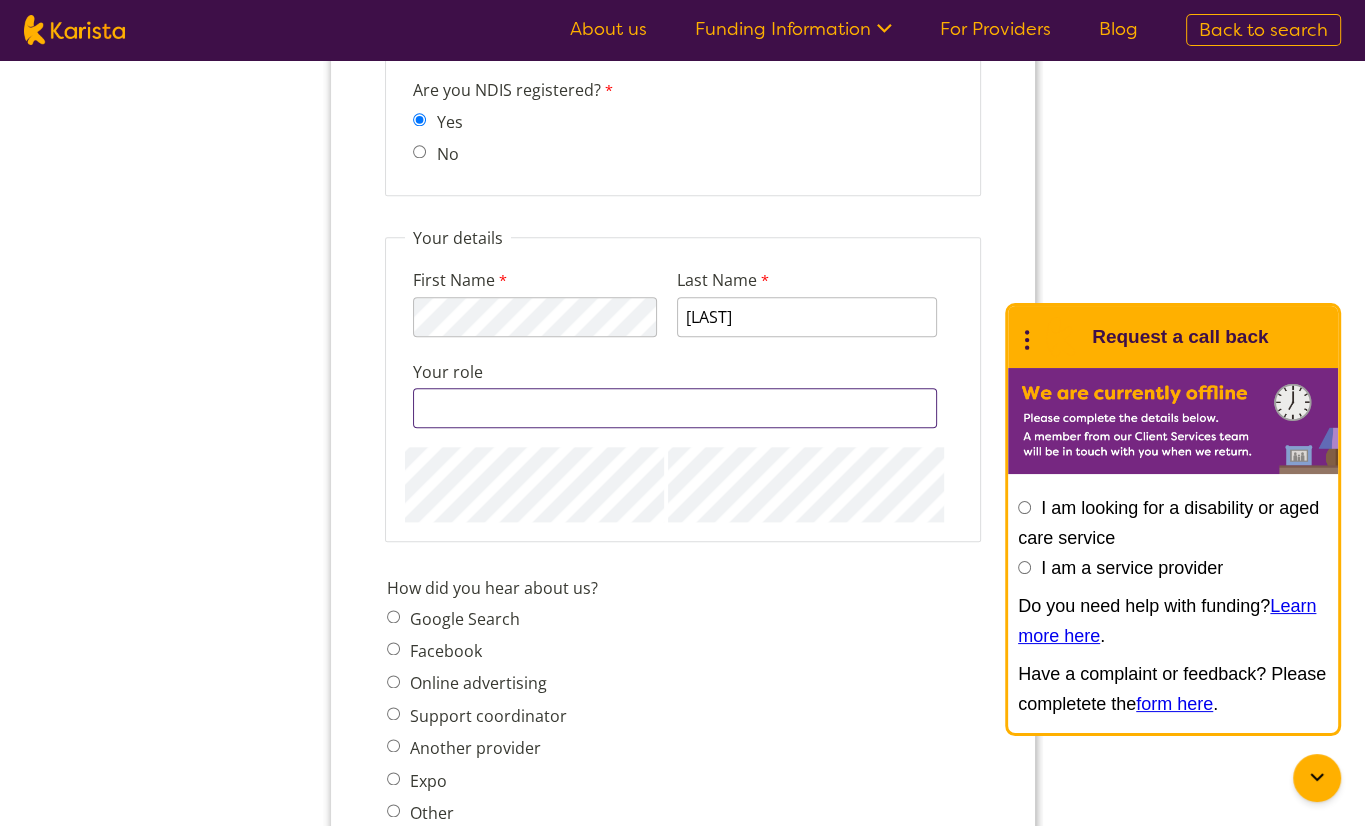 click on "Your role" at bounding box center (674, 408) 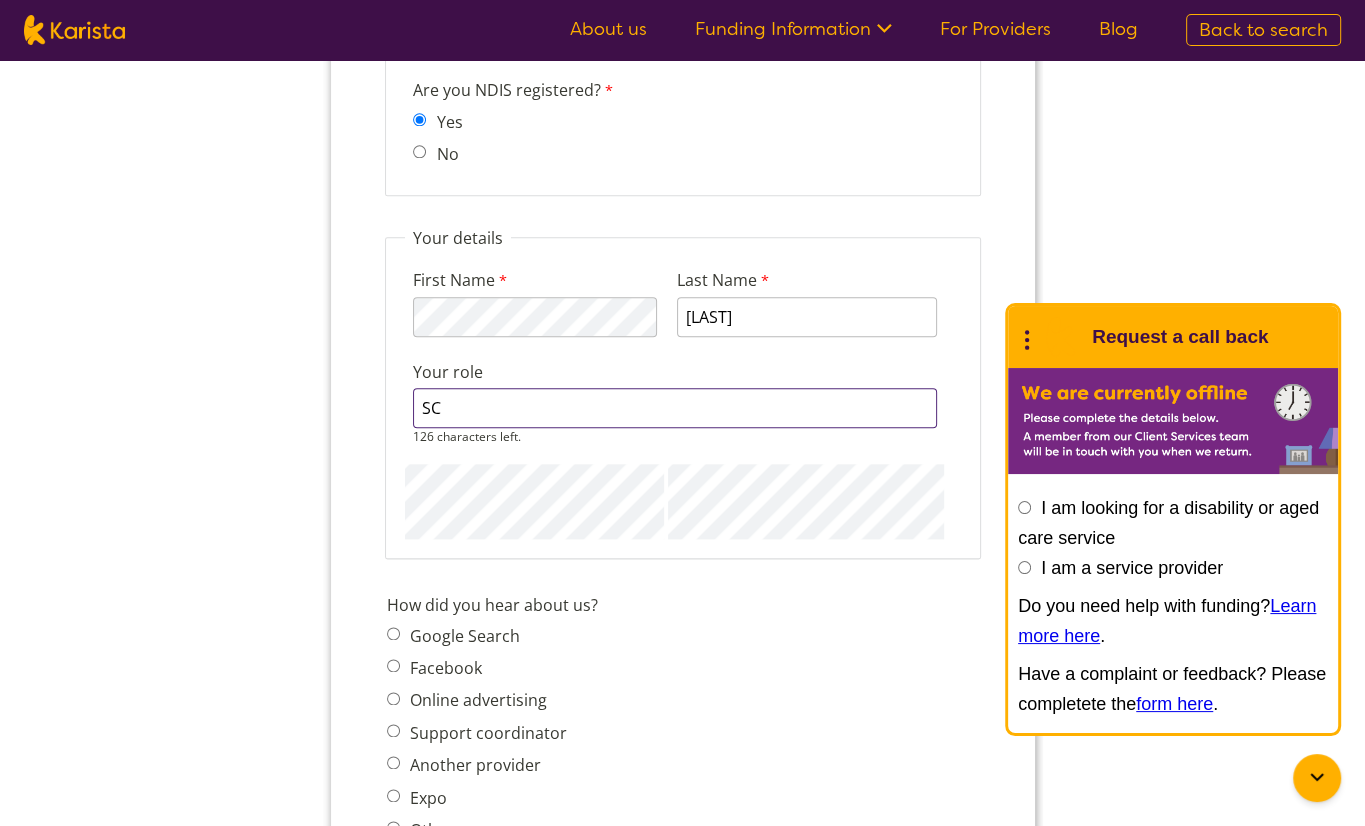 type on "SC" 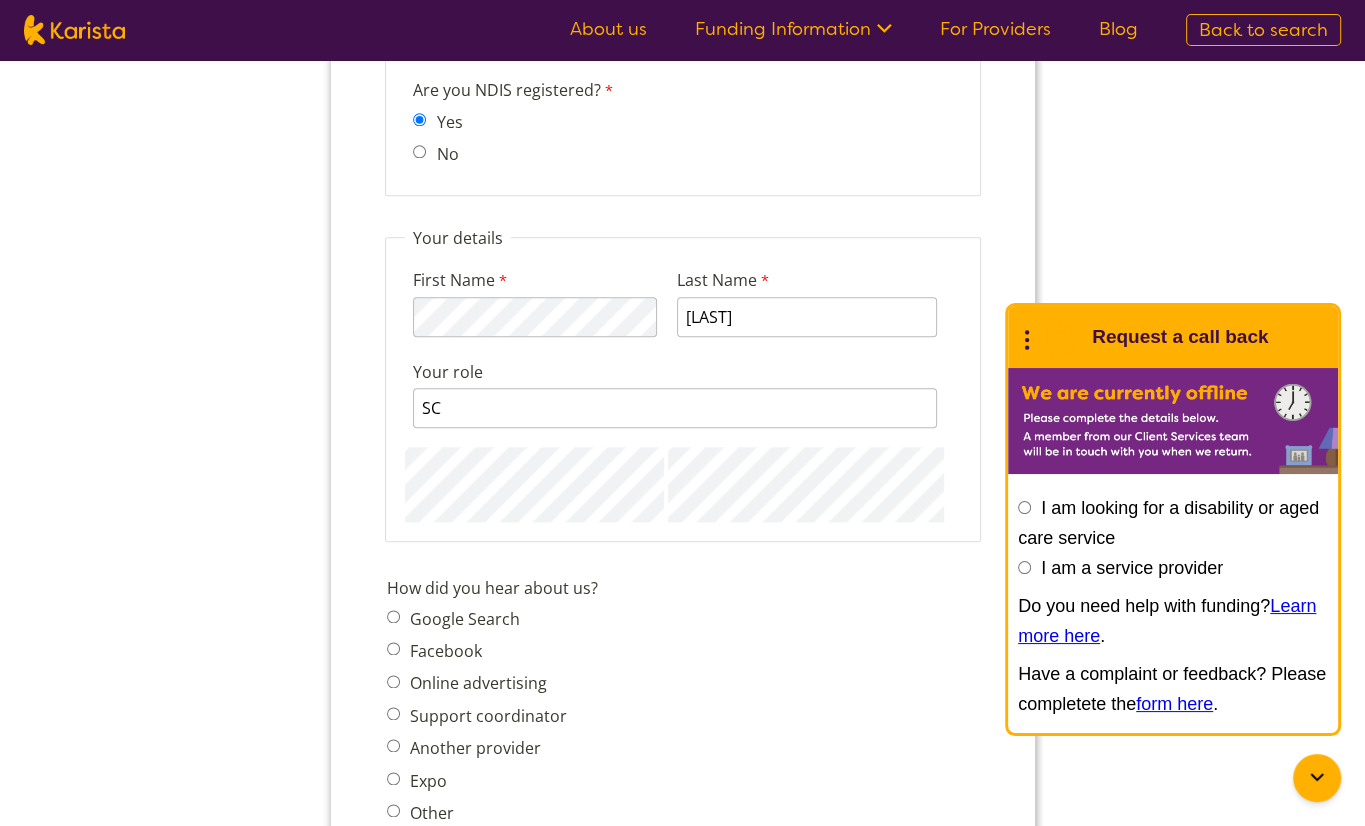 click on "Company details
Business trading name FitMinds 247 characters left.
ABN 11 characters left.
Business Website FitMinds
Head Office Location Please select...
ACT
NSW
NT
QLD
SA
TAS
VIC
WA
Number of existing clients 8 characters left.
Business Type Please select...
Company
Individual/Sole Trader
Other (please specify)
Other (please specify) 255 characters left.
What services do you provide? (Choose all that apply) Behaviour support Counselling Dietitian Domestic and home help Exercise physiology Home Care Package NDIS Plan management NDIS Support Coordination Nursing services Occupational therapy Personal care Physiotherapy Podiatry Psychology Psychosocial recovery coach Respite Skills support - school, work, life Social activities Speech therapy Support worker Supported independent living Other
Other services (please describe)
Which states do you operate in?  Australian Capital Territory New South Wales Queensland" at bounding box center [682, -188] 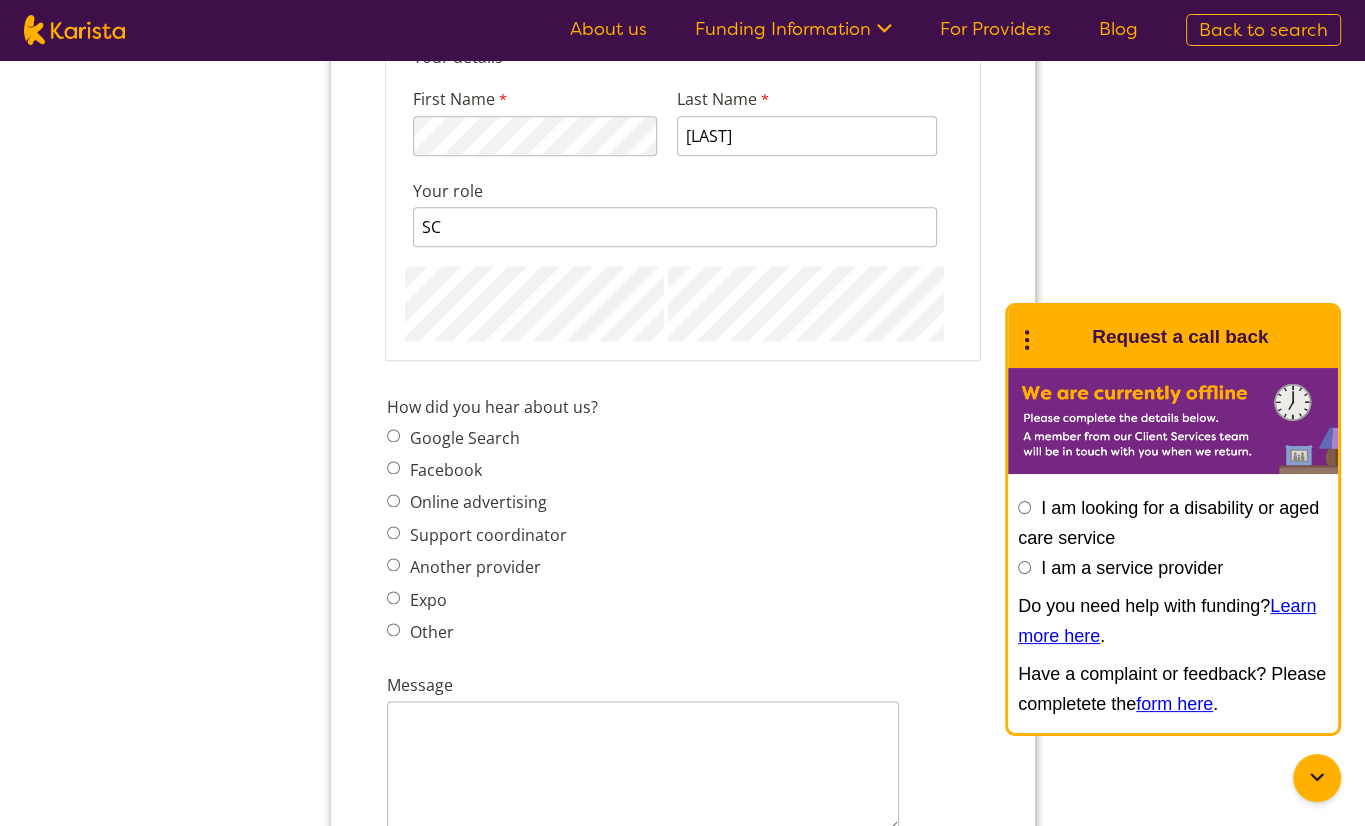 scroll, scrollTop: 2200, scrollLeft: 0, axis: vertical 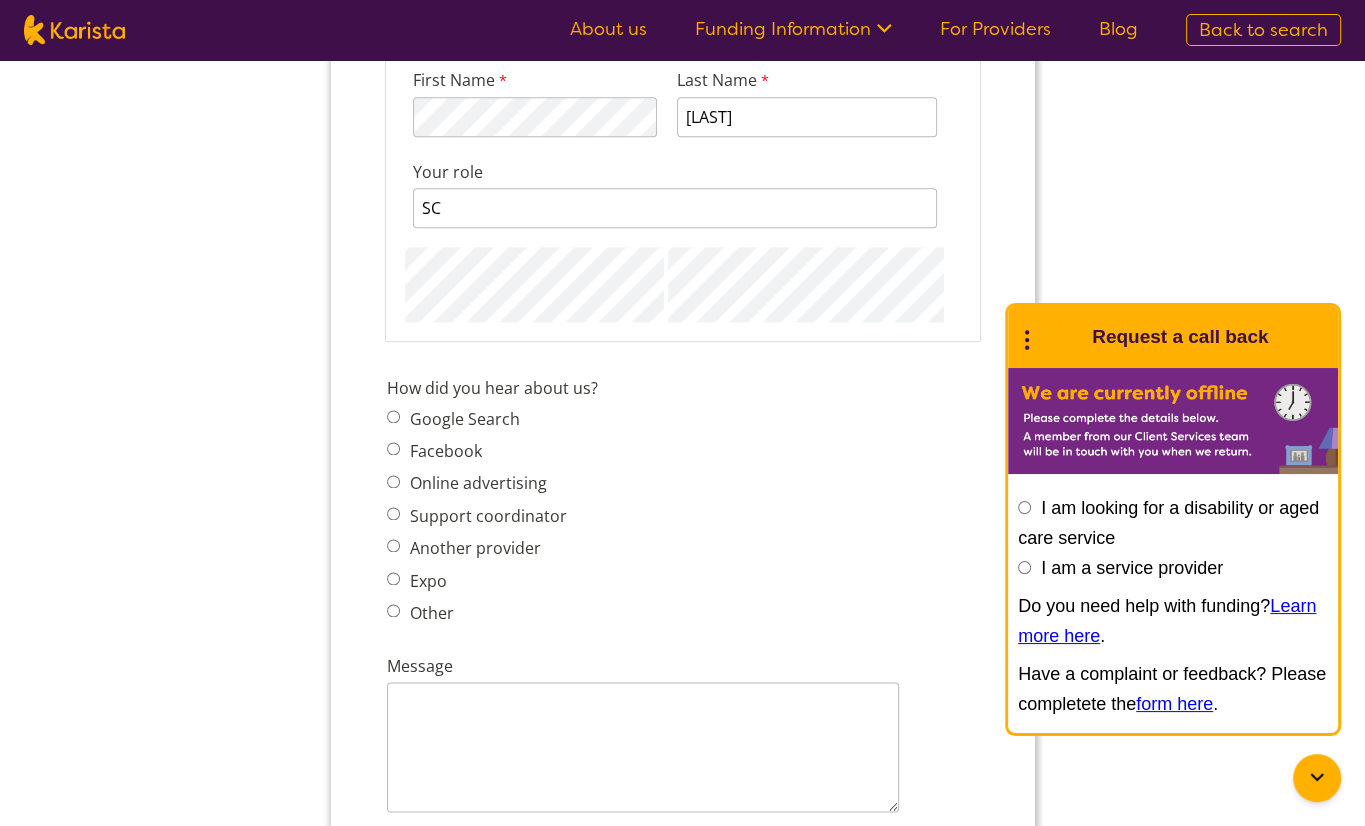click on "Google Search" at bounding box center [392, 416] 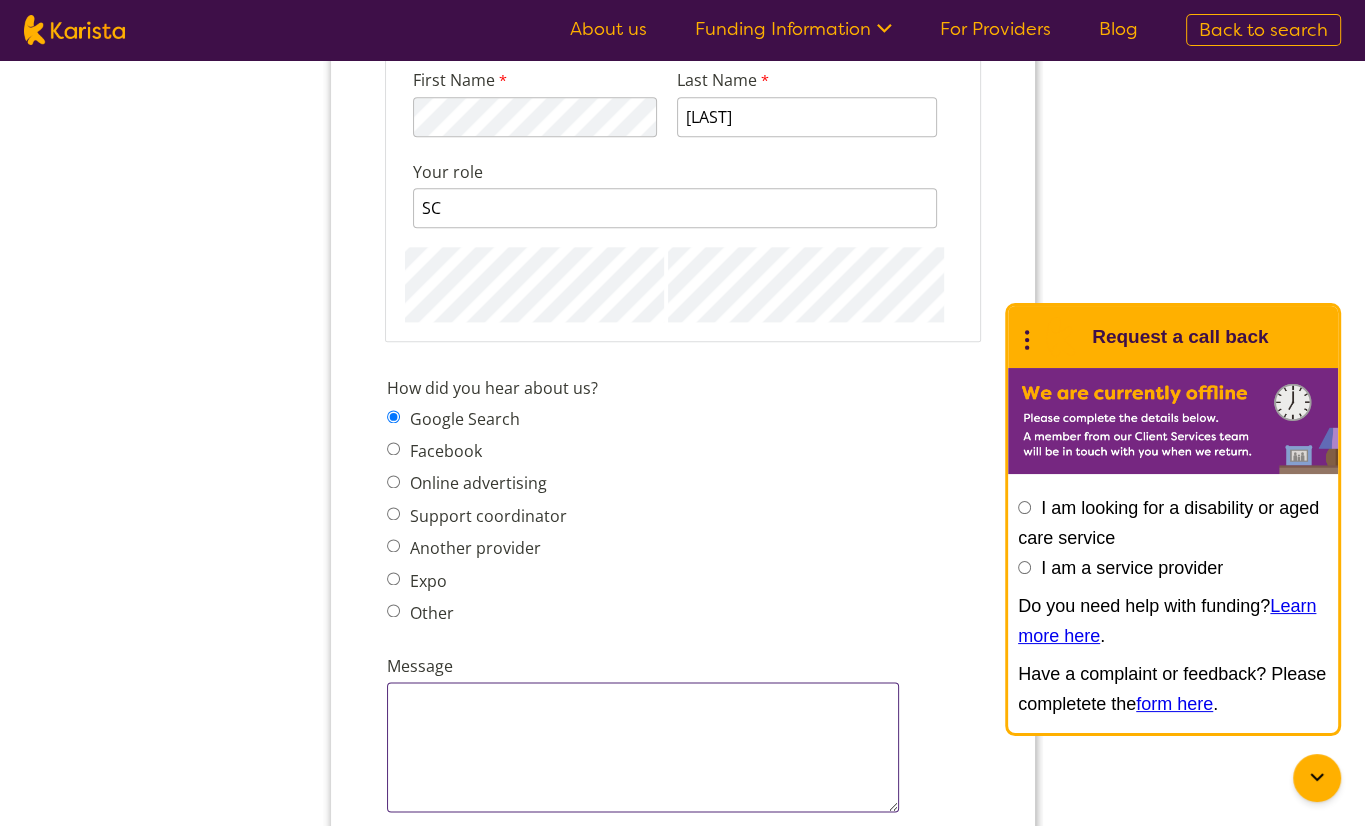 click on "Message" at bounding box center [642, 747] 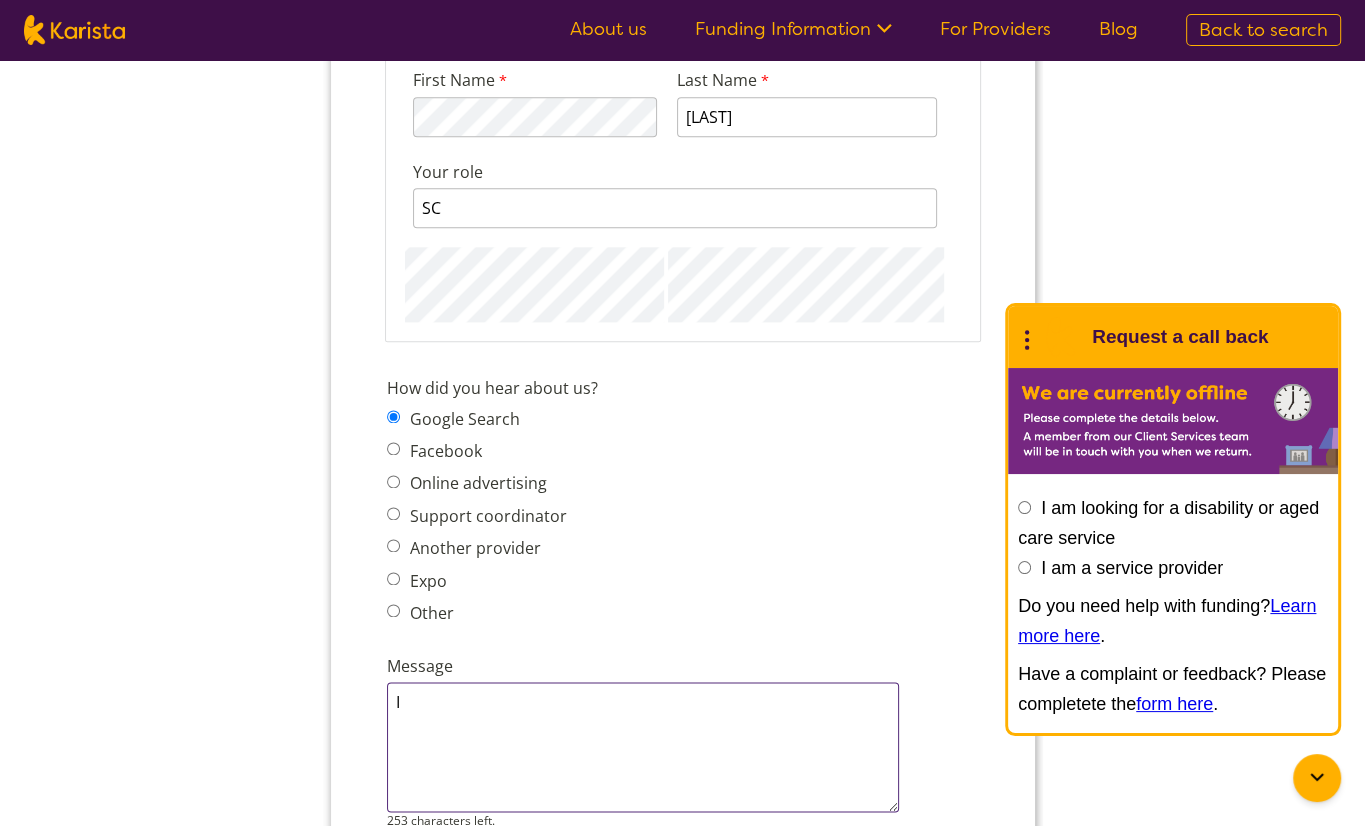type on "I" 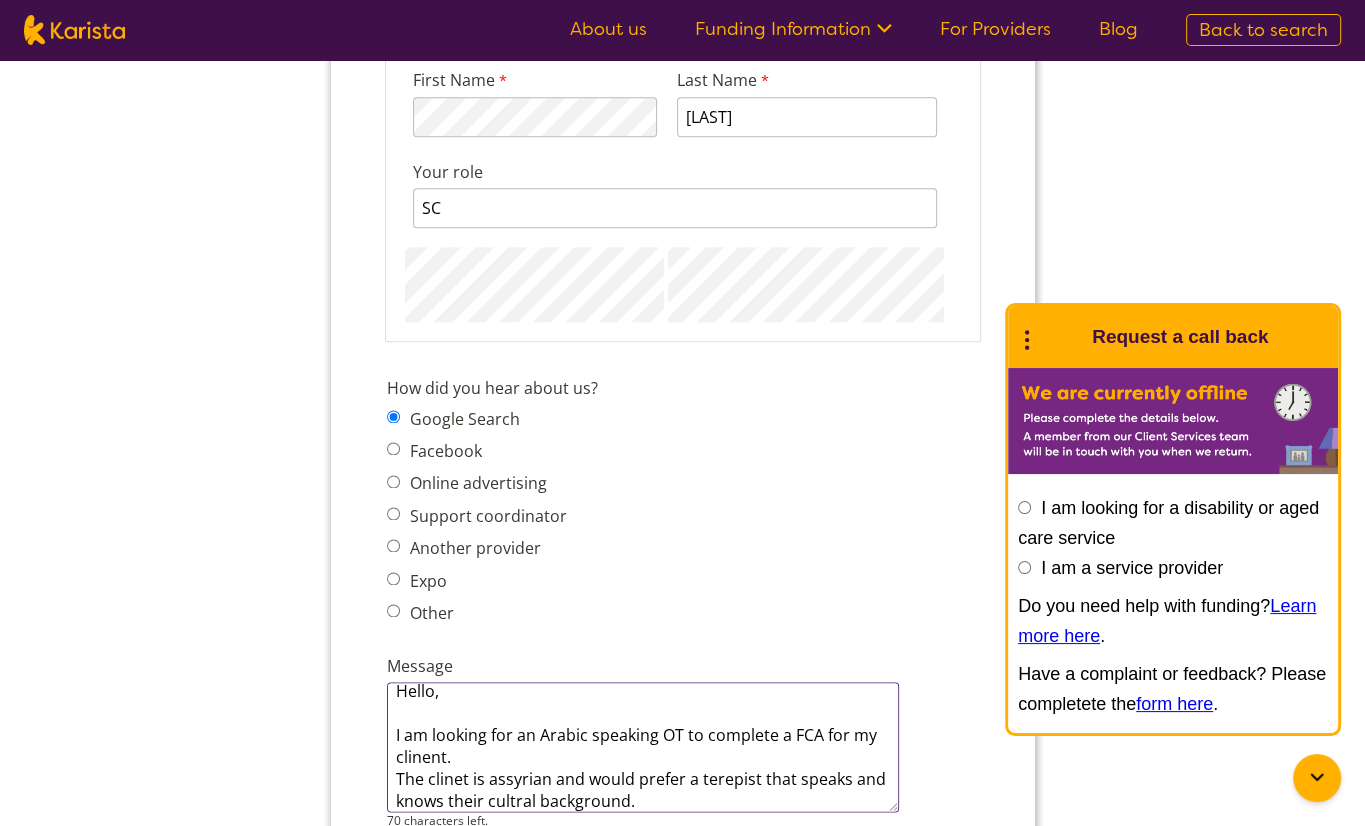 scroll, scrollTop: 32, scrollLeft: 0, axis: vertical 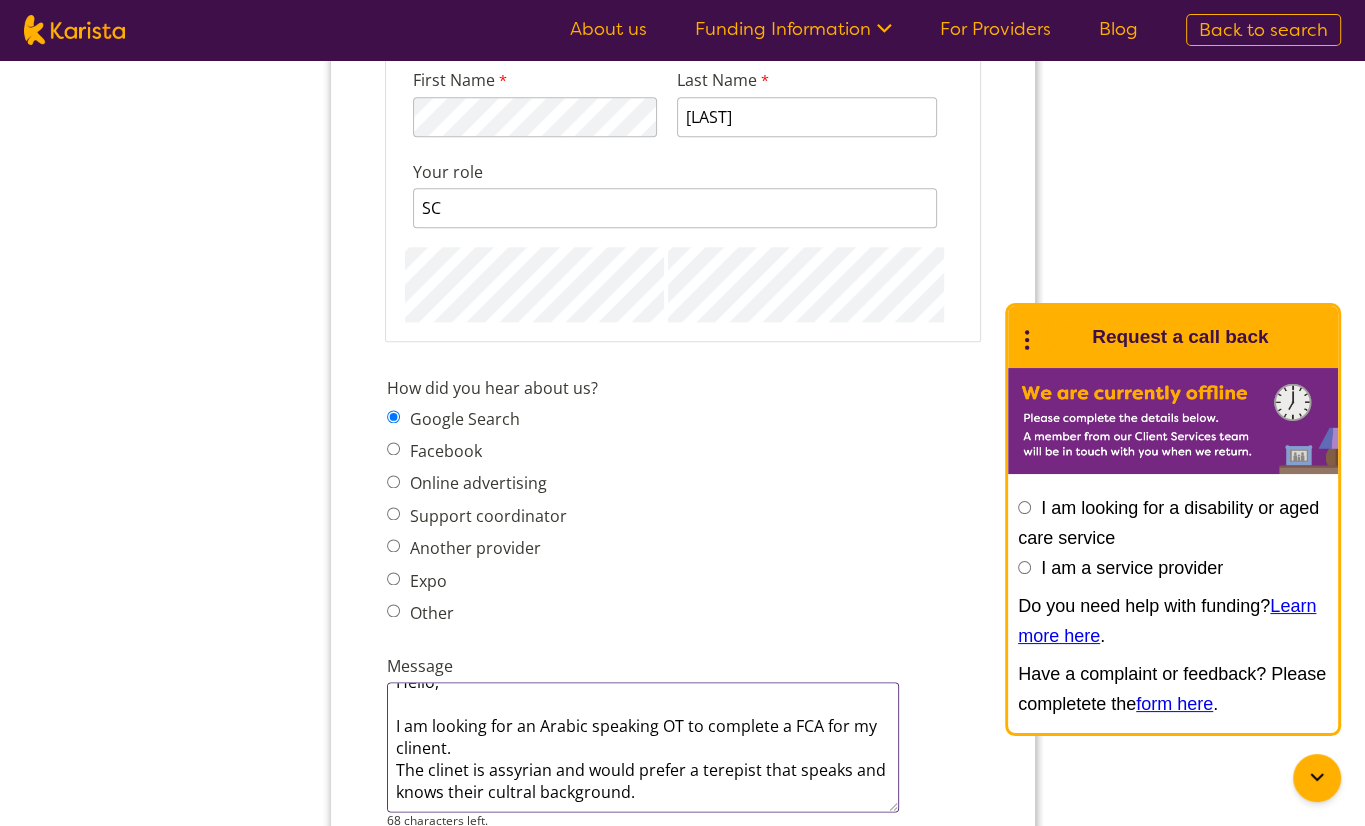 click on "Hello,
I am looking for an Arabic speaking OT to complete a FCA for my clinent.
The clinet is assyrian and would prefer a terepist that speaks and knows their cultral background." at bounding box center [642, 747] 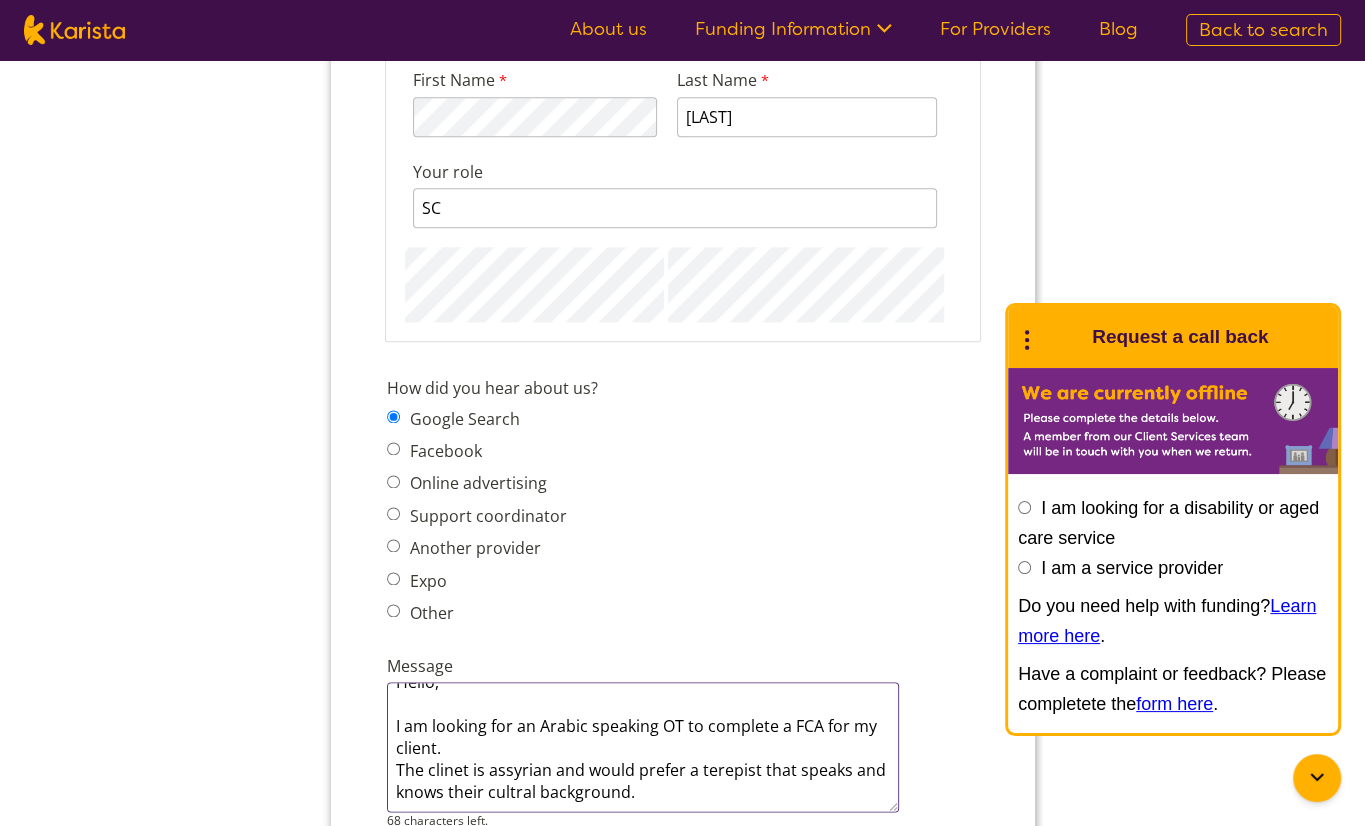 click on "Hello,
I am looking for an Arabic speaking OT to complete a FCA for my client.
The clinet is assyrian and would prefer a terepist that speaks and knows their cultral background." at bounding box center [642, 747] 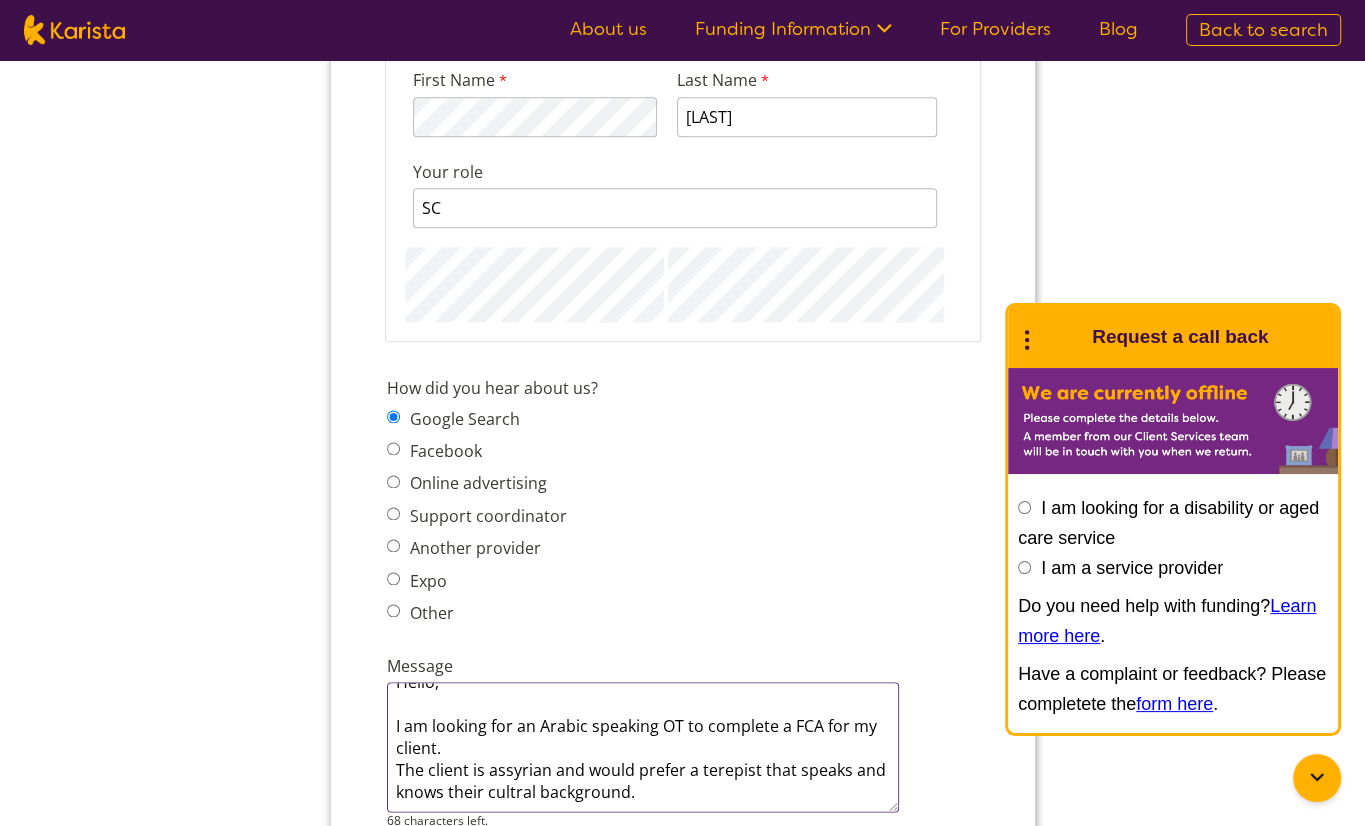 click on "Hello,
I am looking for an Arabic speaking OT to complete a FCA for my client.
The client is assyrian and would prefer a terepist that speaks and knows their cultral background." at bounding box center [642, 747] 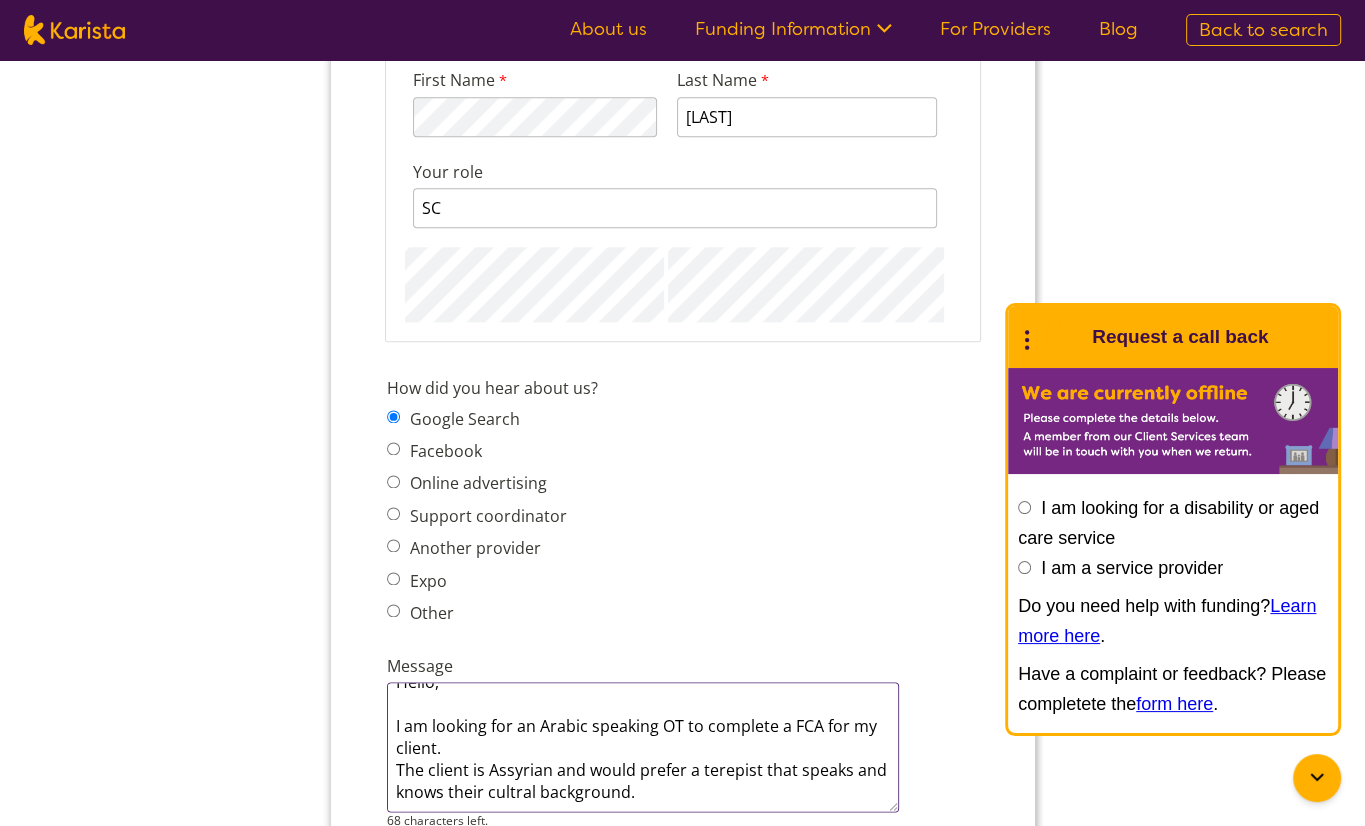 click on "Hello,
I am looking for an Arabic speaking OT to complete a FCA for my client.
The client is Assyrian and would prefer a terepist that speaks and knows their cultral background." at bounding box center [642, 747] 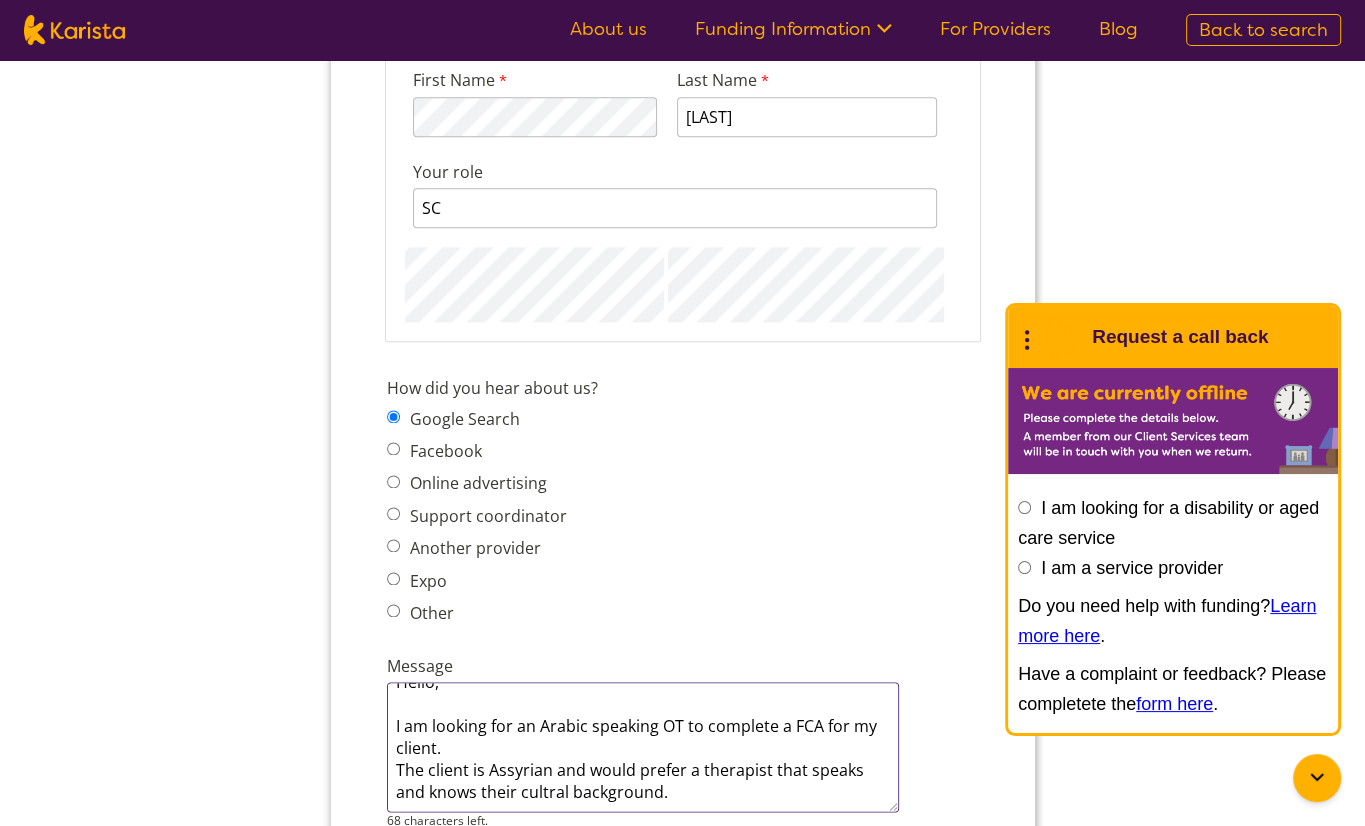 click on "Hello,
I am looking for an Arabic speaking OT to complete a FCA for my client.
The client is Assyrian and would prefer a therapist that speaks and knows their cultral background." at bounding box center [642, 747] 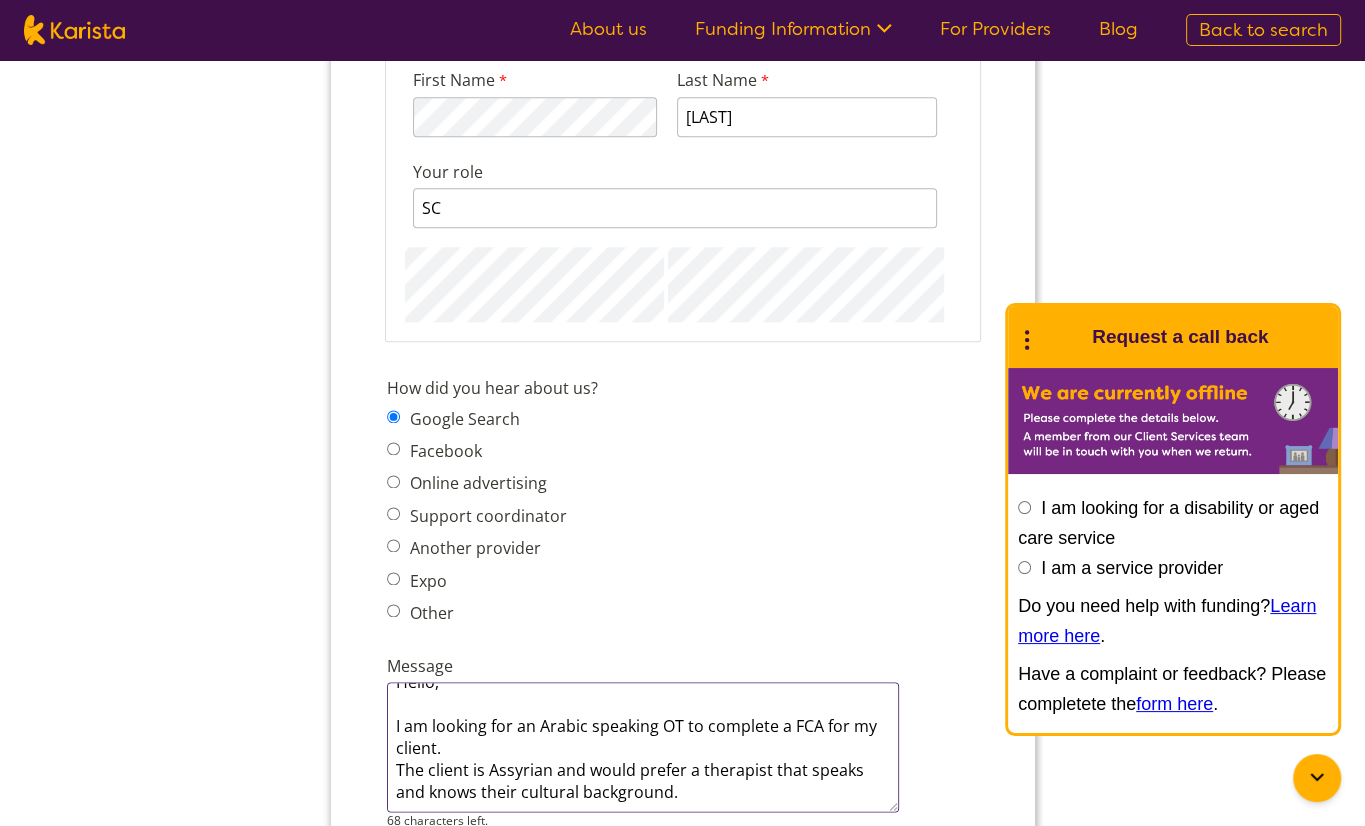click on "Hello,
I am looking for an Arabic speaking OT to complete a FCA for my client.
The client is Assyrian and would prefer a therapist that speaks and knows their cultural background." at bounding box center (642, 747) 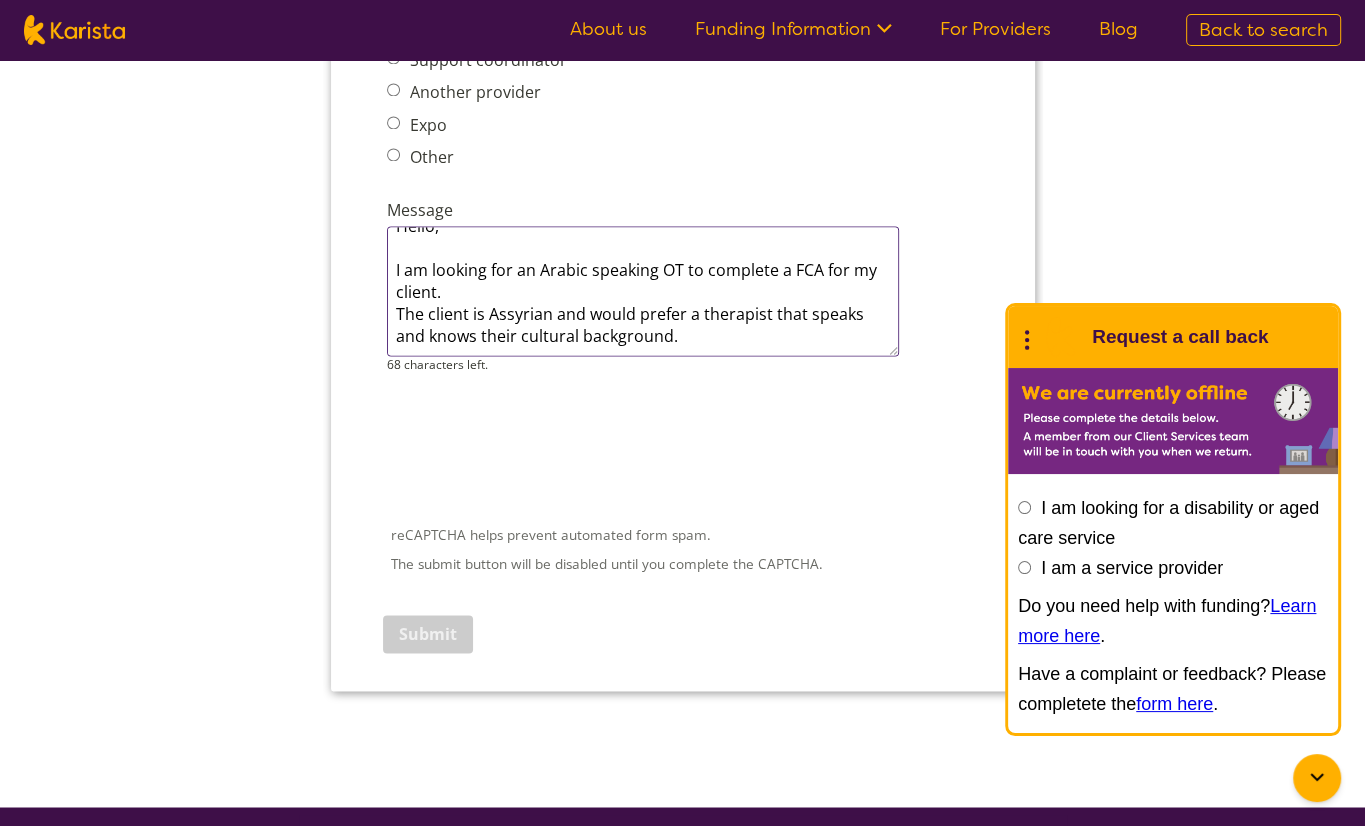 scroll, scrollTop: 2800, scrollLeft: 0, axis: vertical 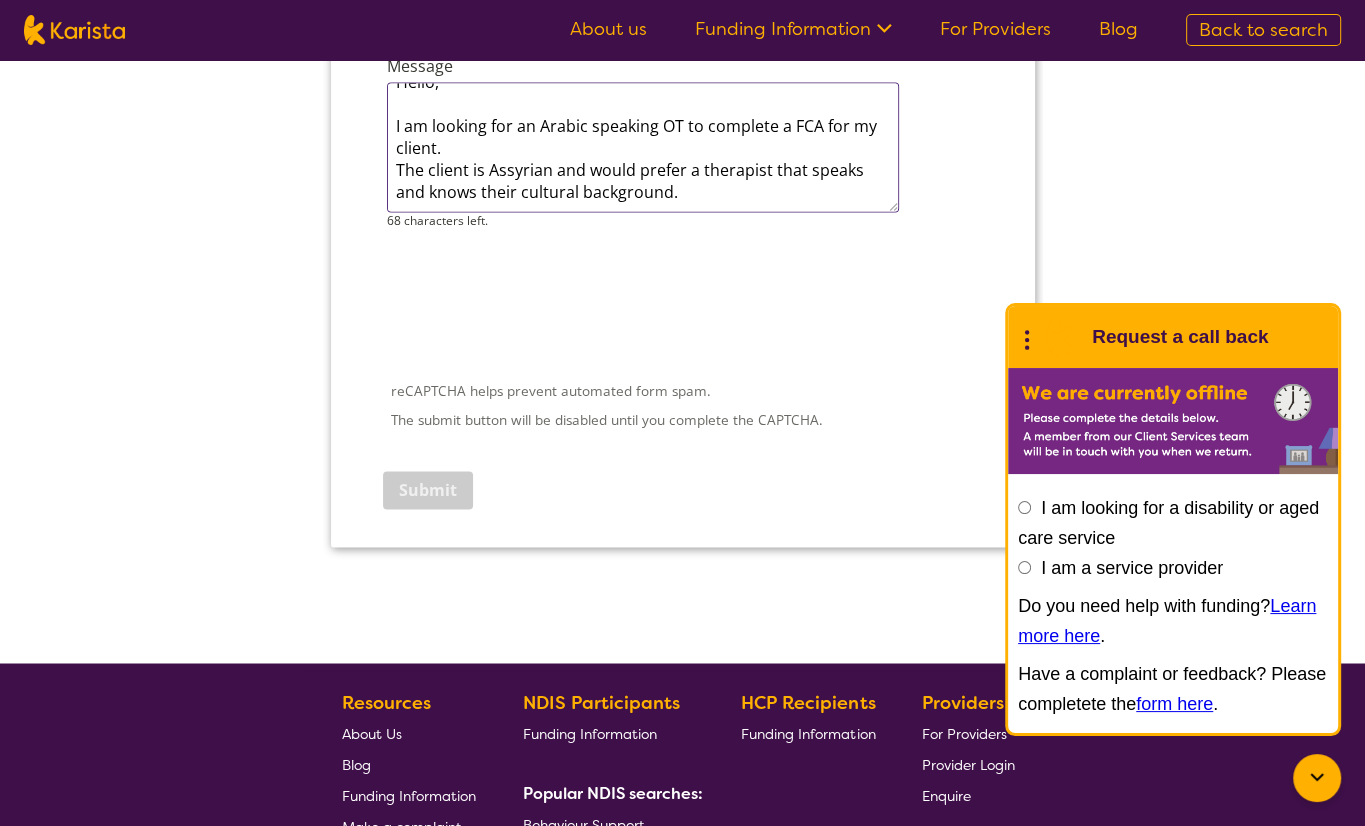 type on "Hello,
I am looking for an Arabic speaking OT to complete a FCA for my client.
The client is Assyrian and would prefer a therapist that speaks and knows their cultural background." 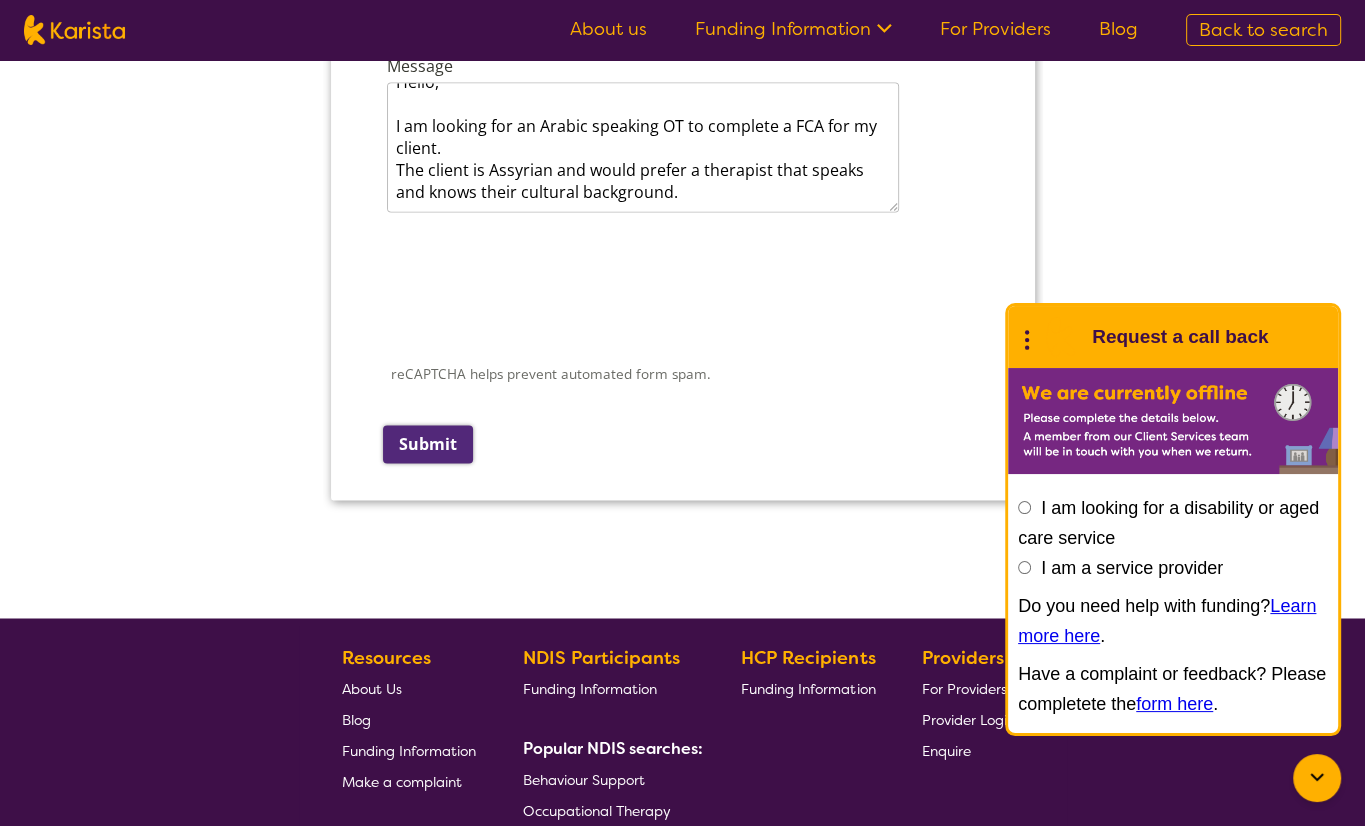 click on "Submit" at bounding box center [427, 444] 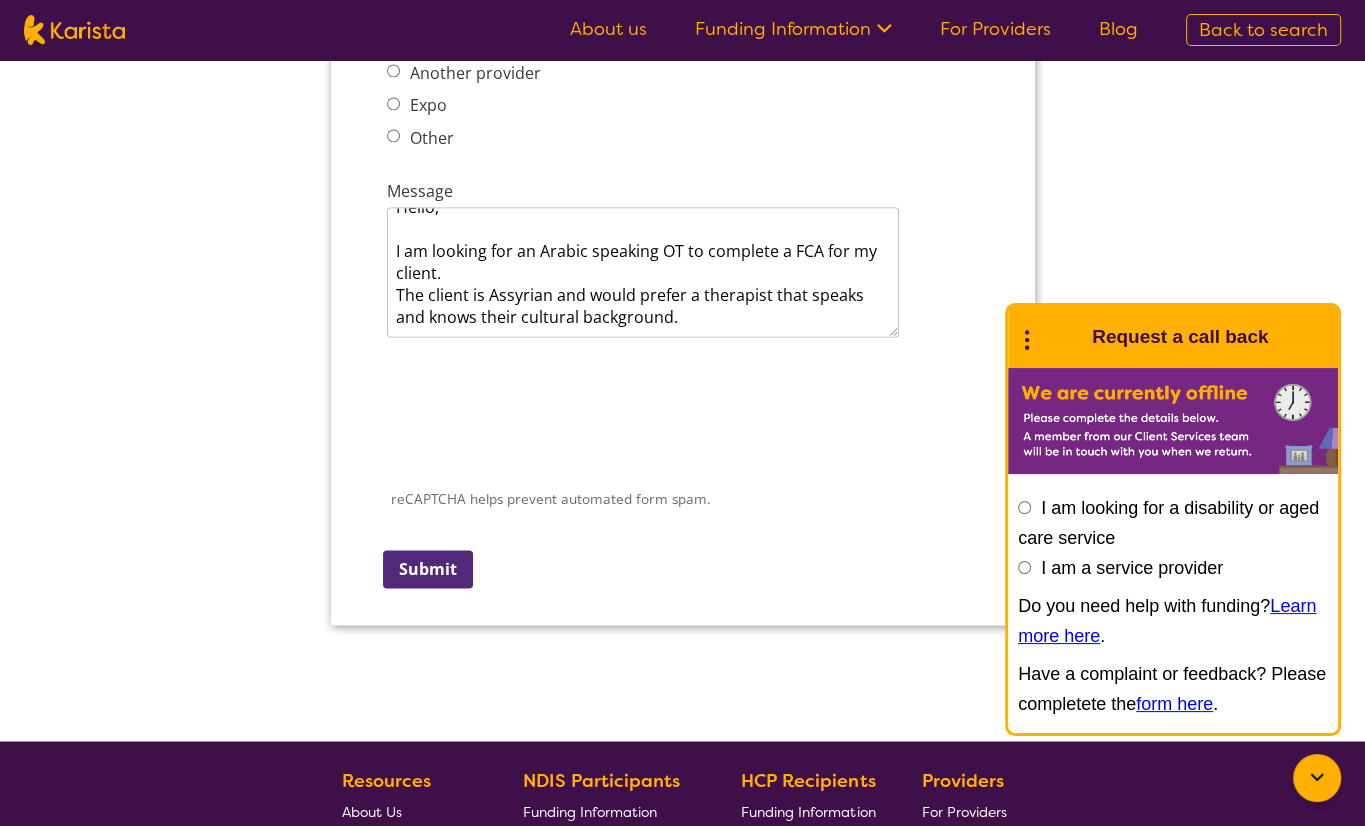 scroll, scrollTop: 29, scrollLeft: 0, axis: vertical 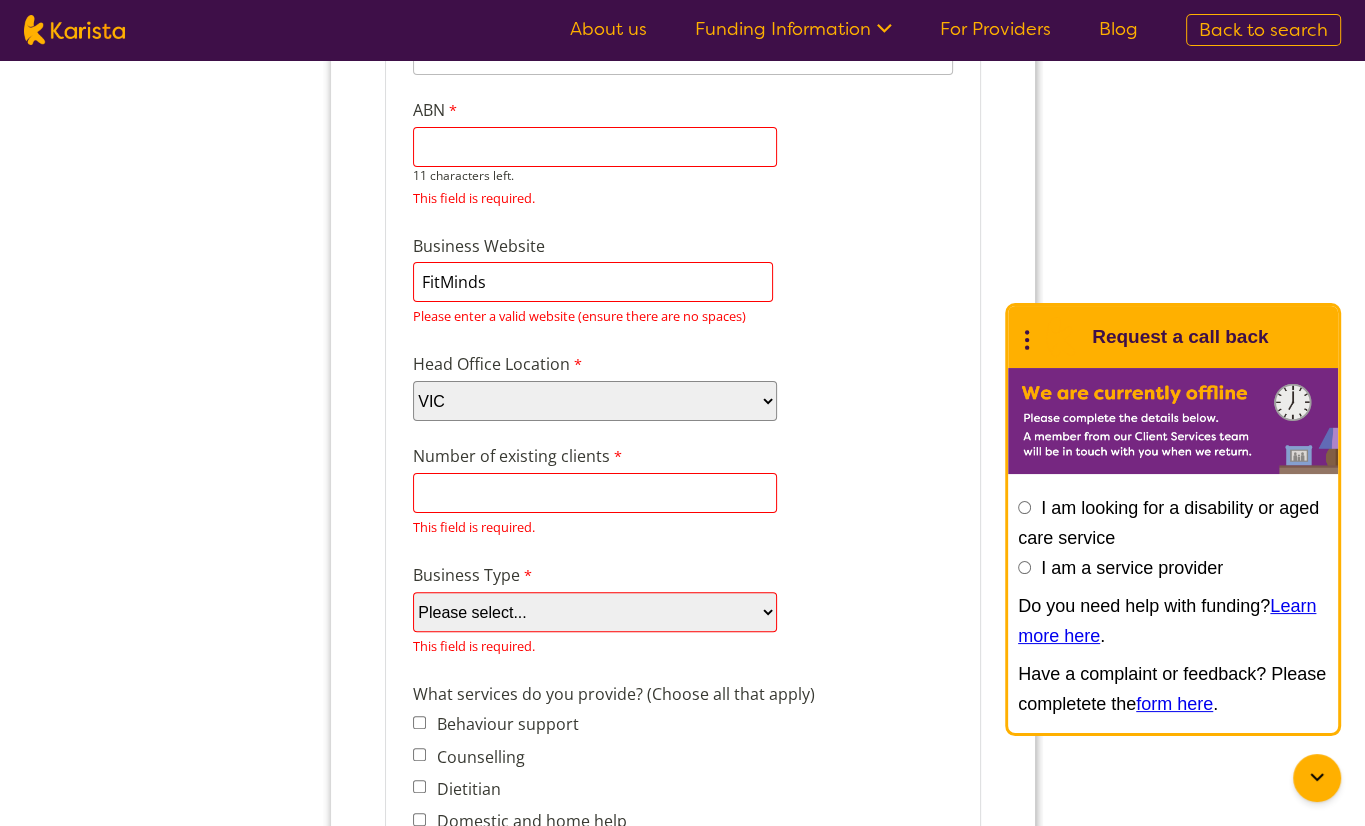 click on "Please select...
ACT
NSW
NT
QLD
SA
TAS
VIC
WA" at bounding box center [594, 401] 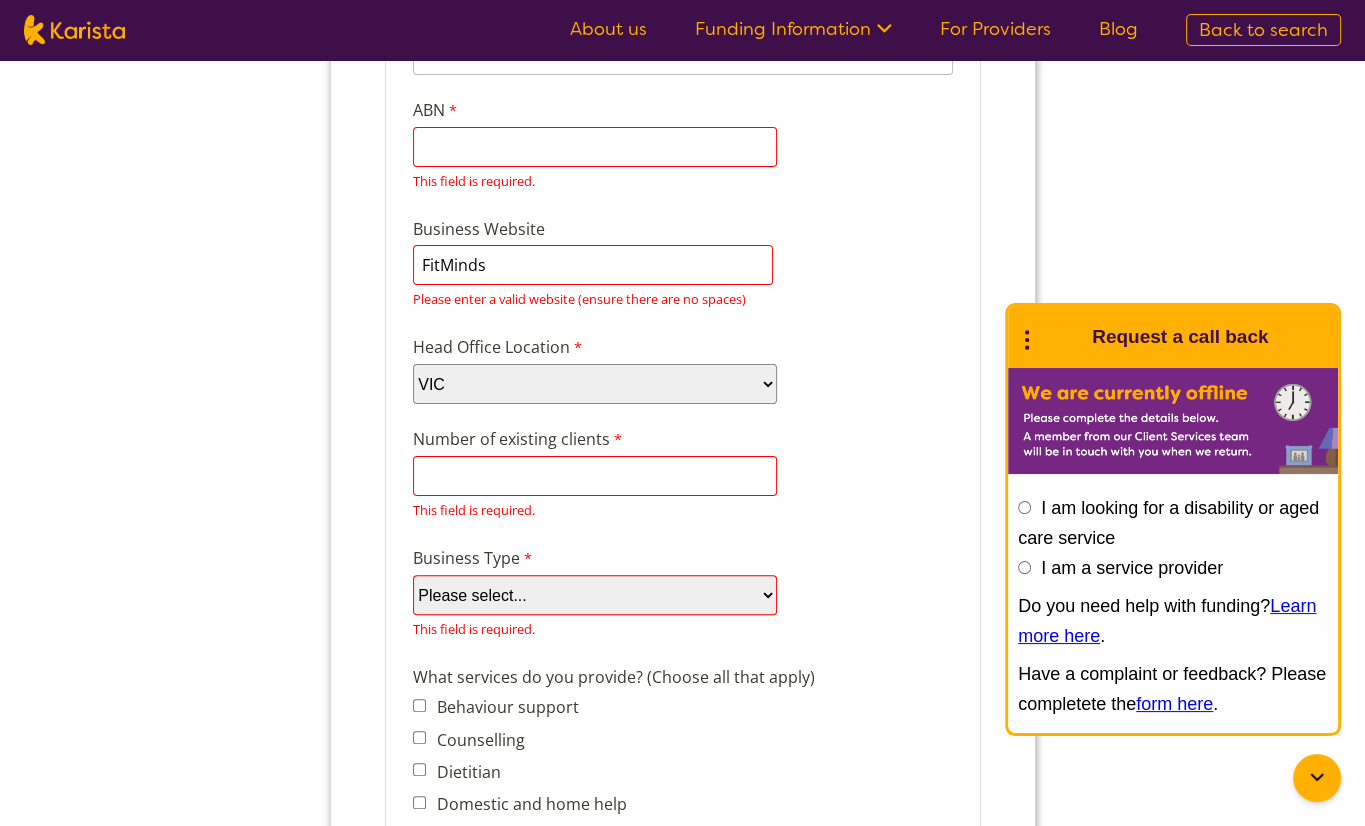 select on "tfa_95" 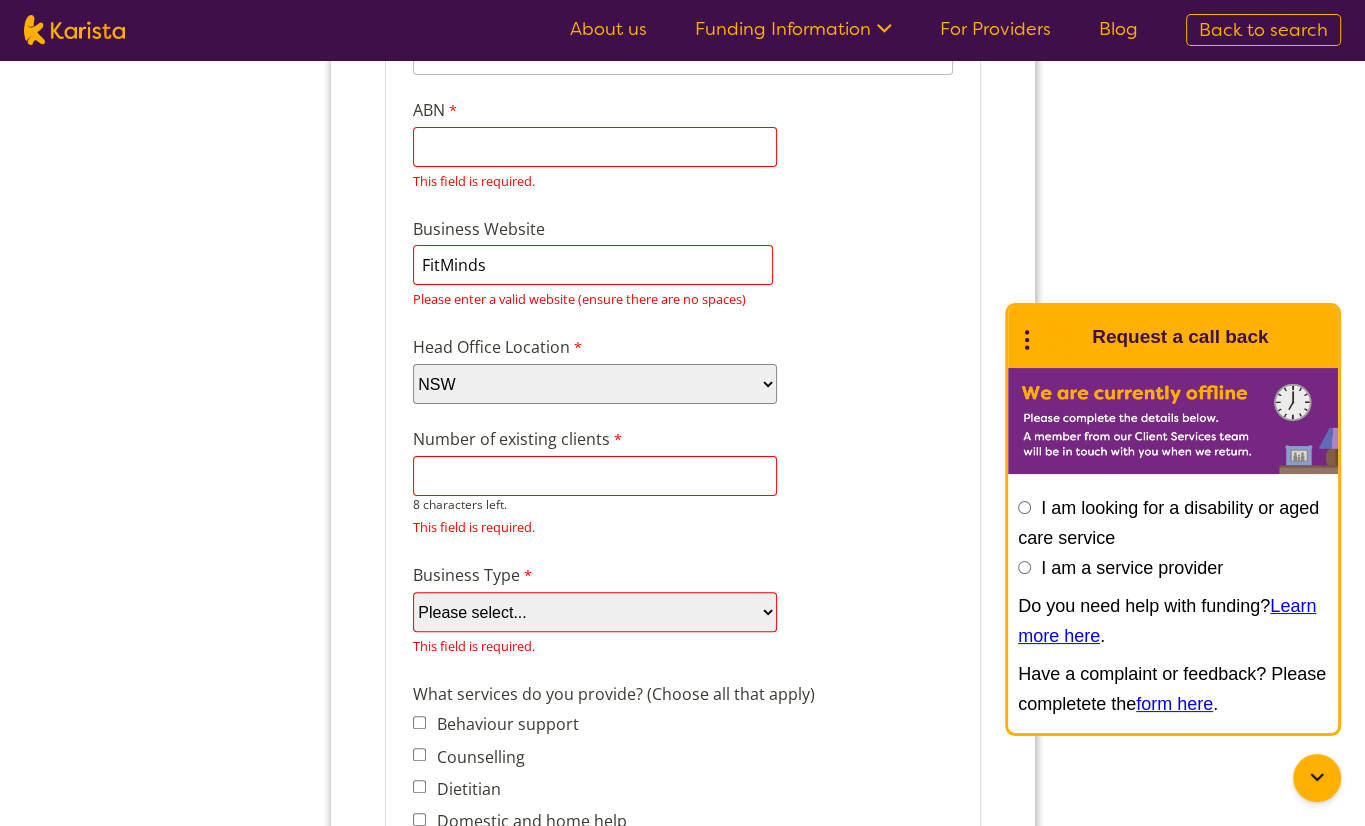 click on "Number of existing clients" at bounding box center (594, 476) 